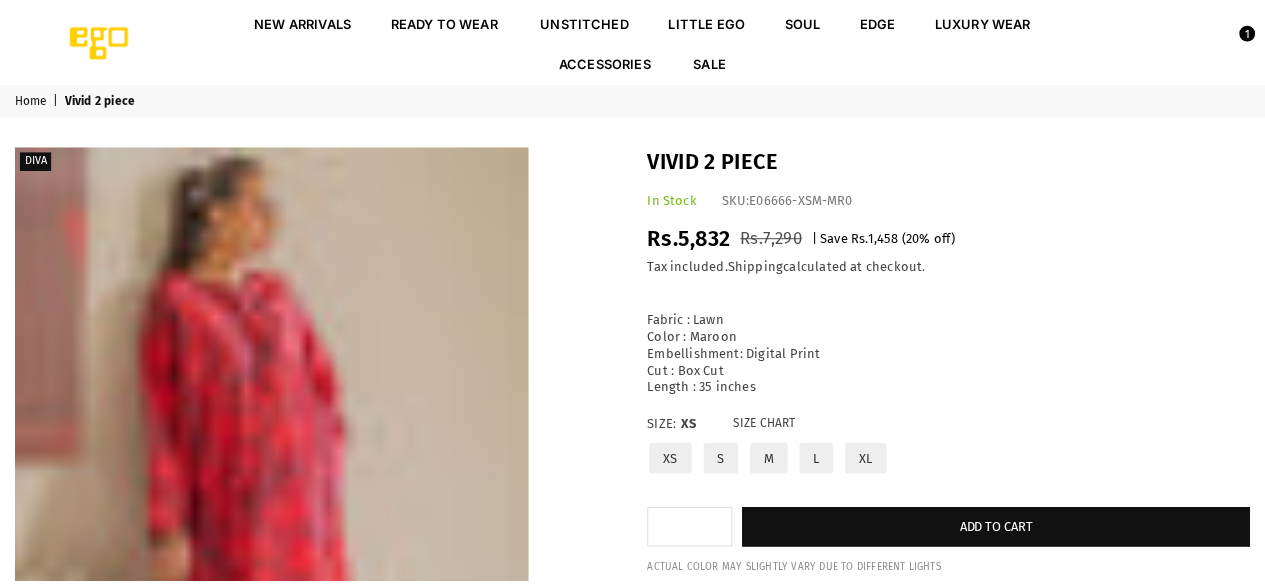 scroll, scrollTop: 0, scrollLeft: 0, axis: both 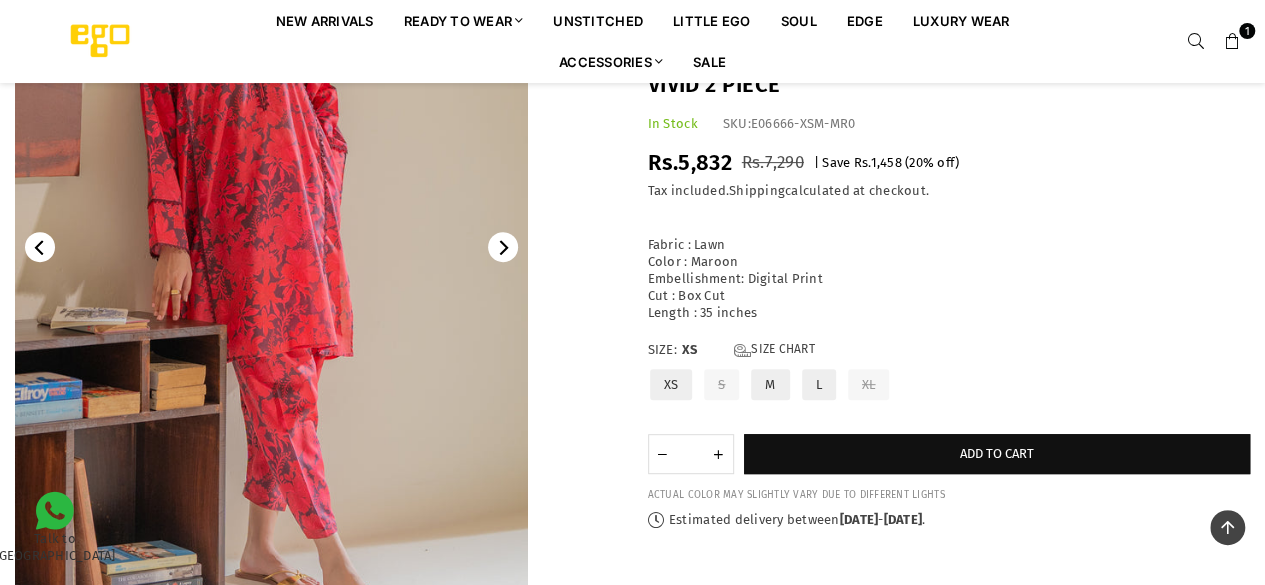 click at bounding box center [271, 247] 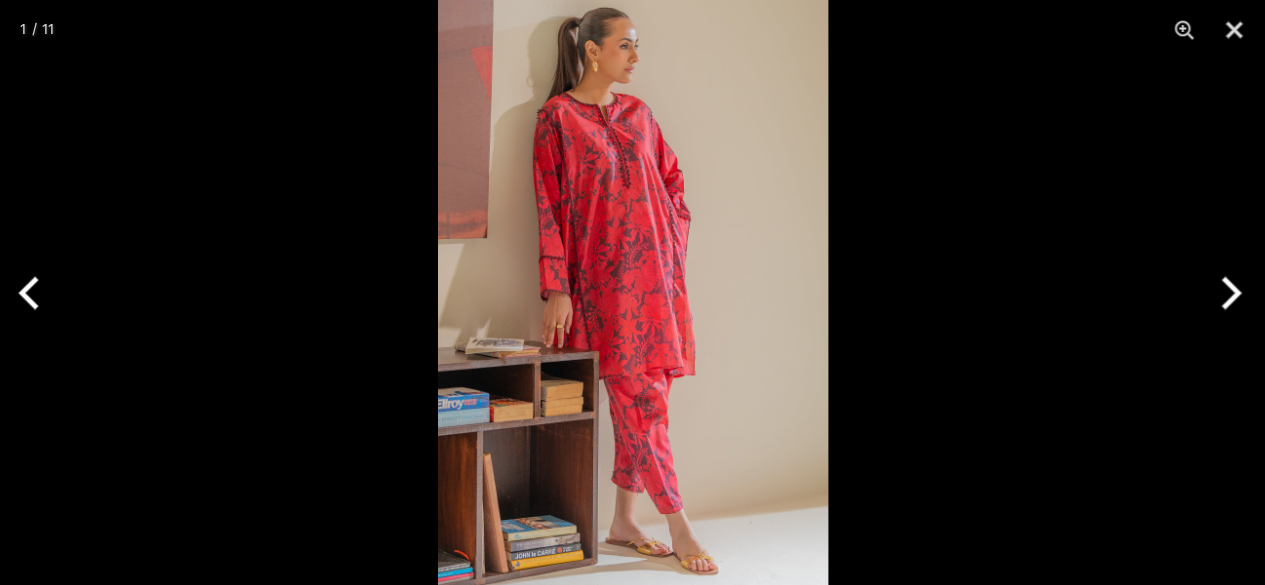 click at bounding box center (633, 292) 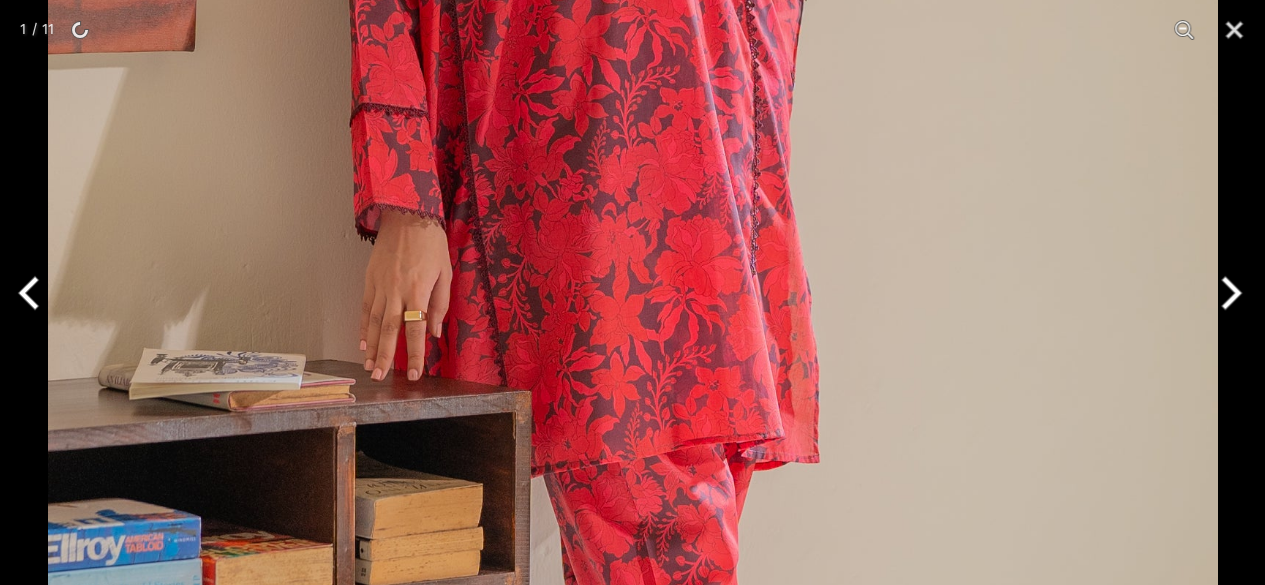 click at bounding box center [633, 214] 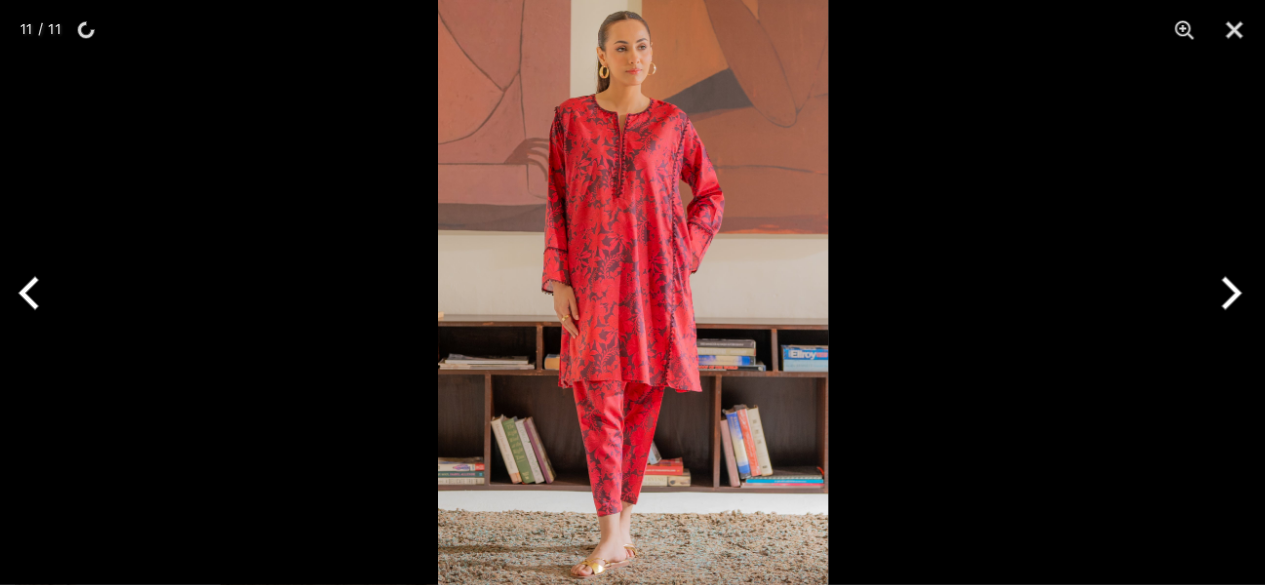 scroll, scrollTop: 660, scrollLeft: 0, axis: vertical 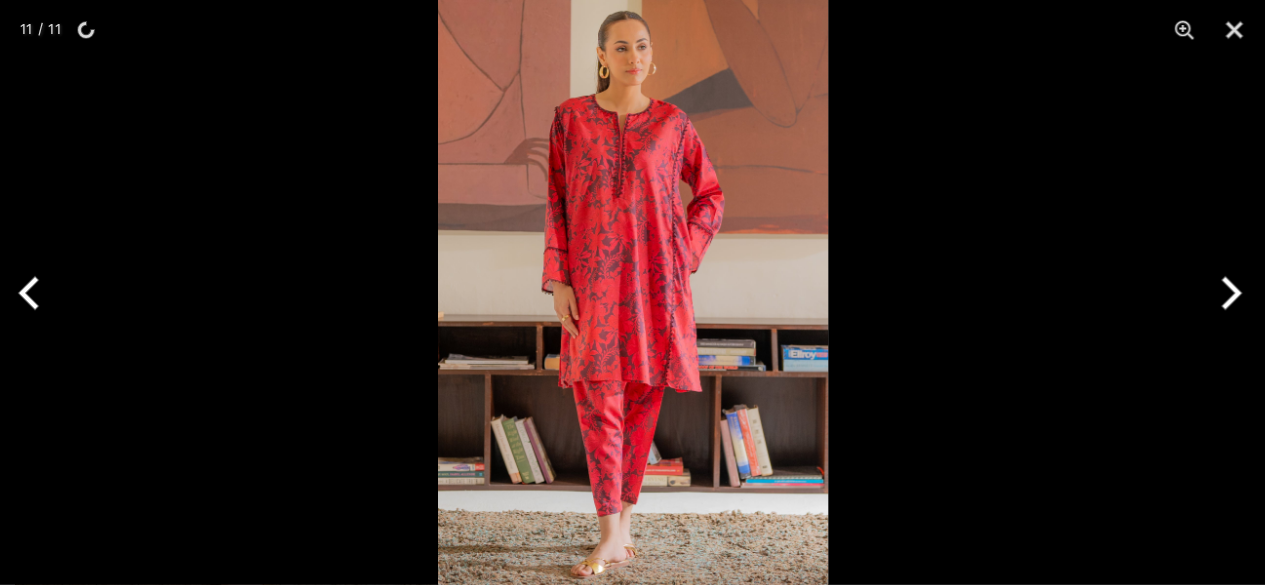 click at bounding box center (1227, 293) 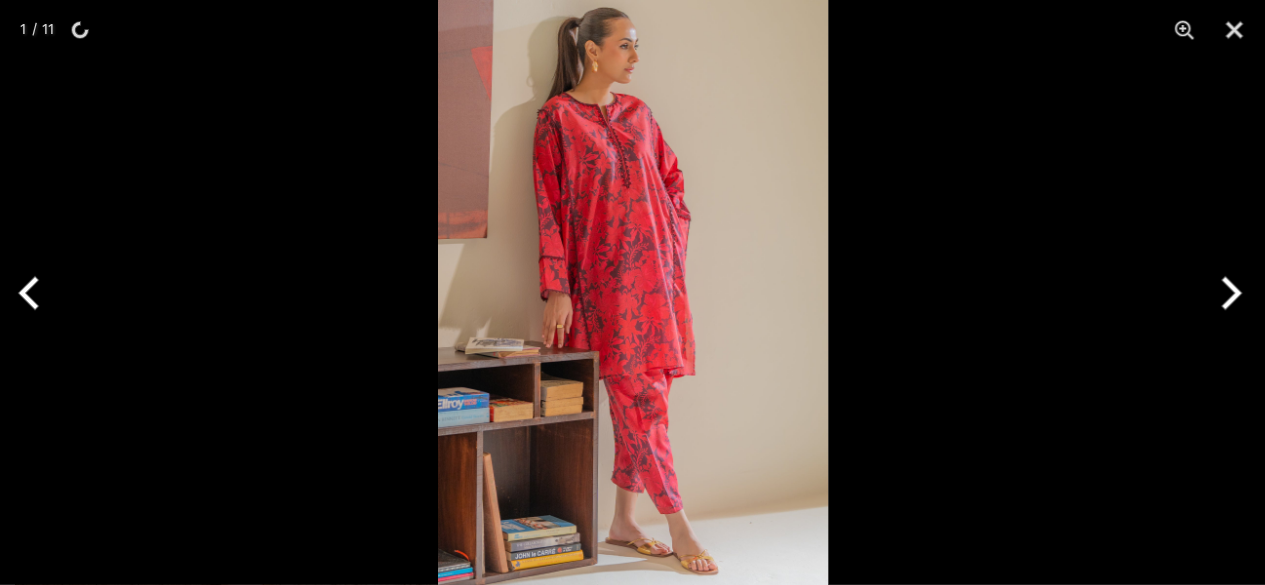 click at bounding box center [1227, 293] 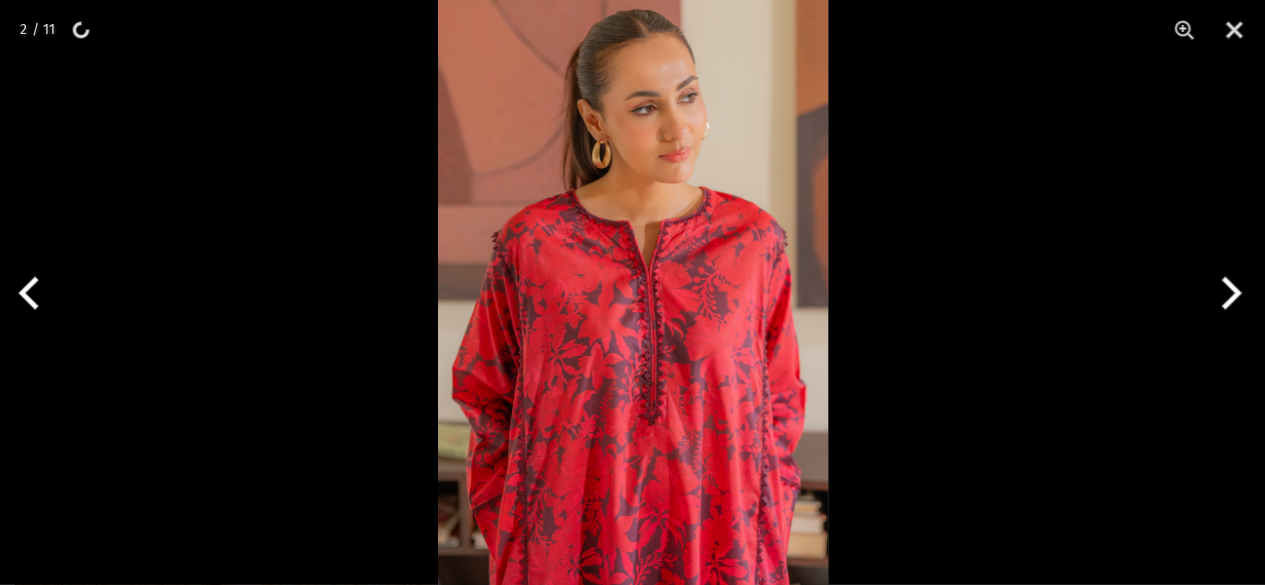 click at bounding box center [1227, 293] 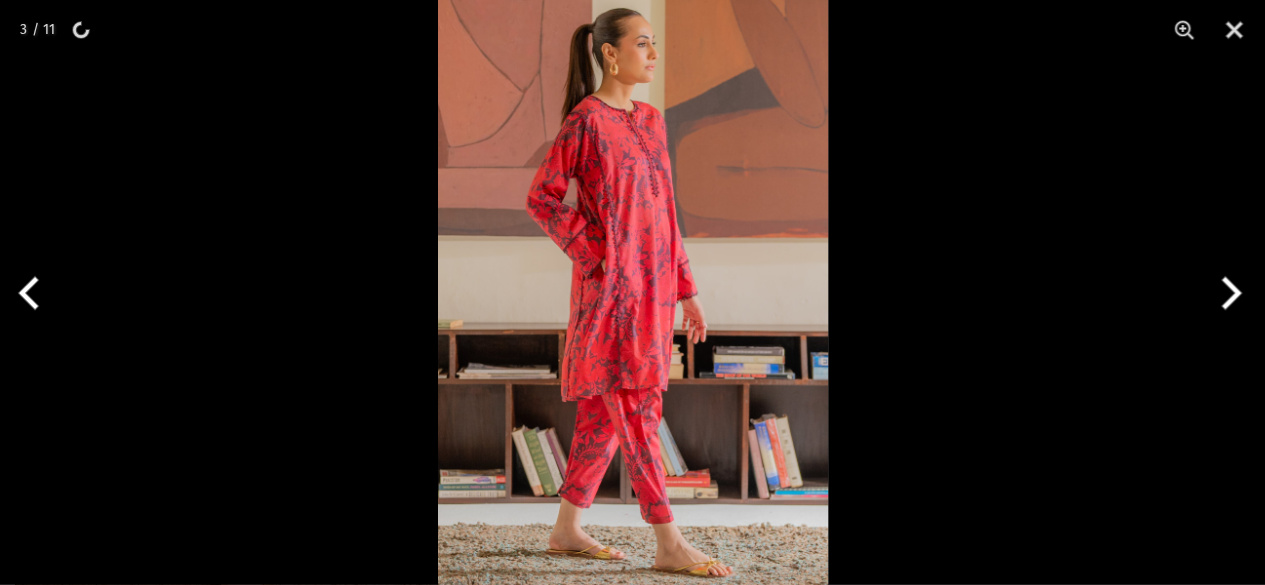 click at bounding box center [1227, 293] 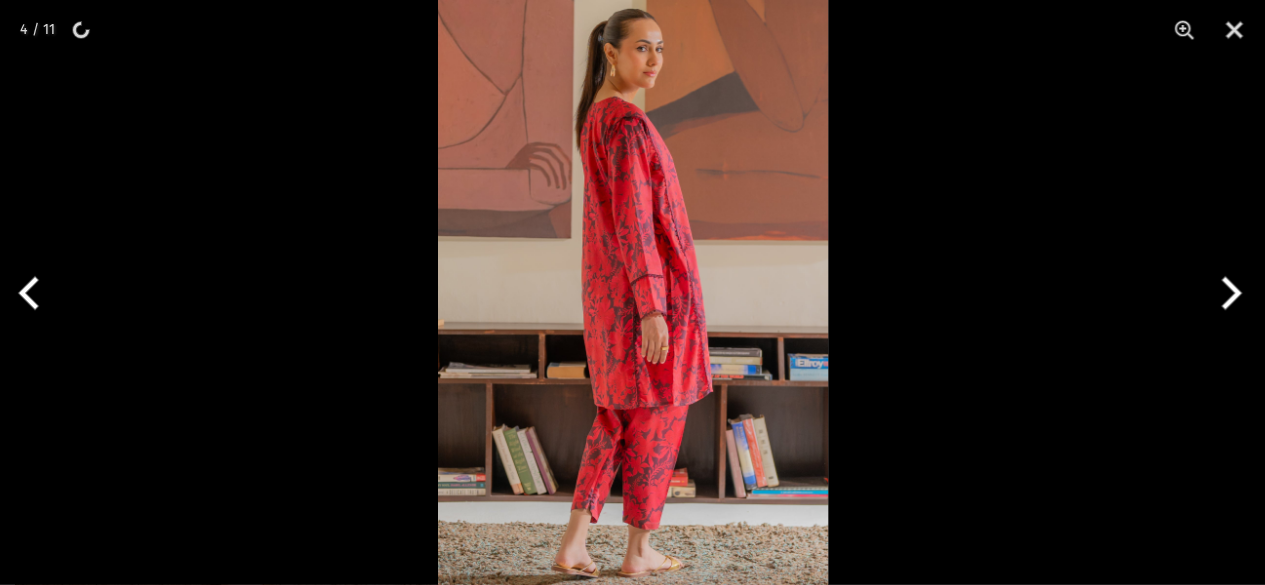 click at bounding box center [37, 293] 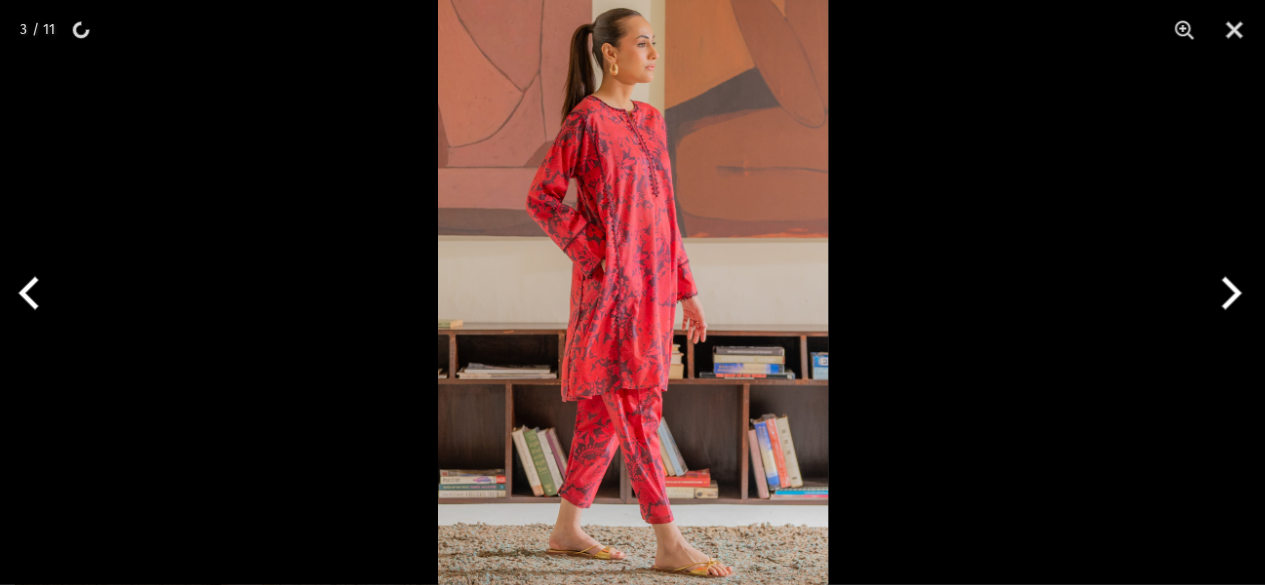 click at bounding box center [37, 293] 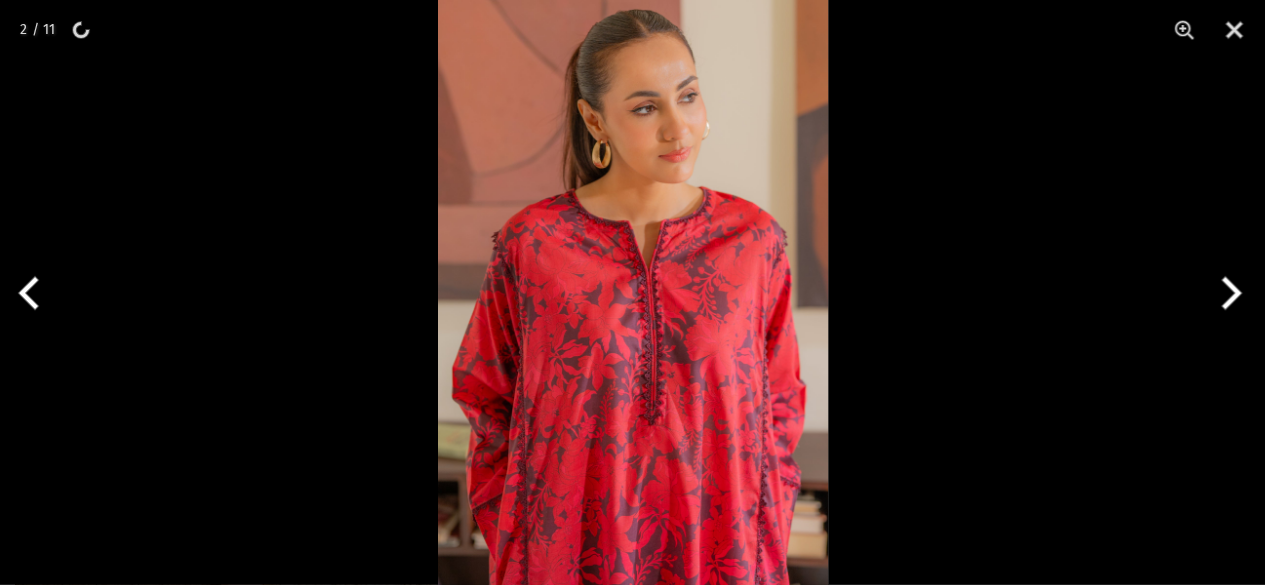 click at bounding box center (37, 293) 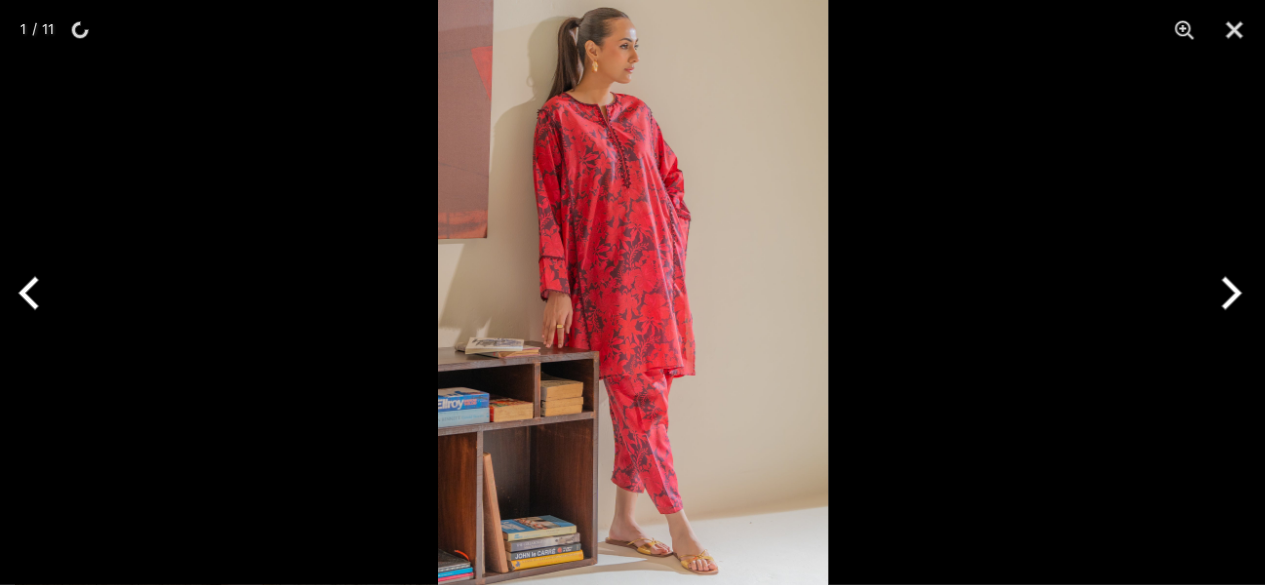 click at bounding box center [37, 293] 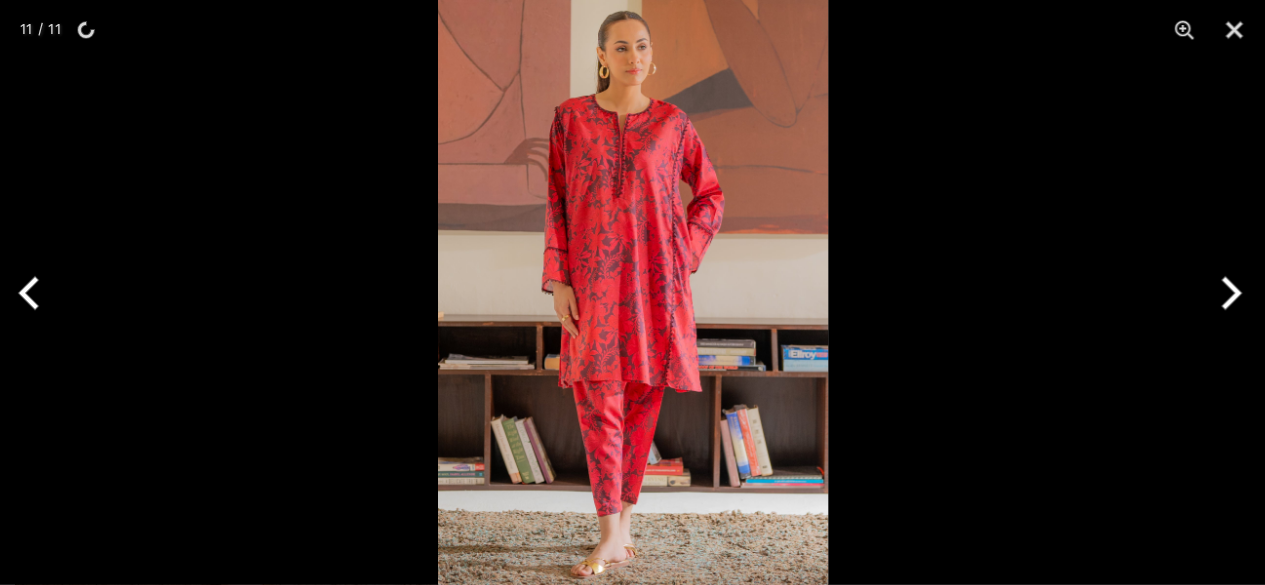 click at bounding box center (37, 293) 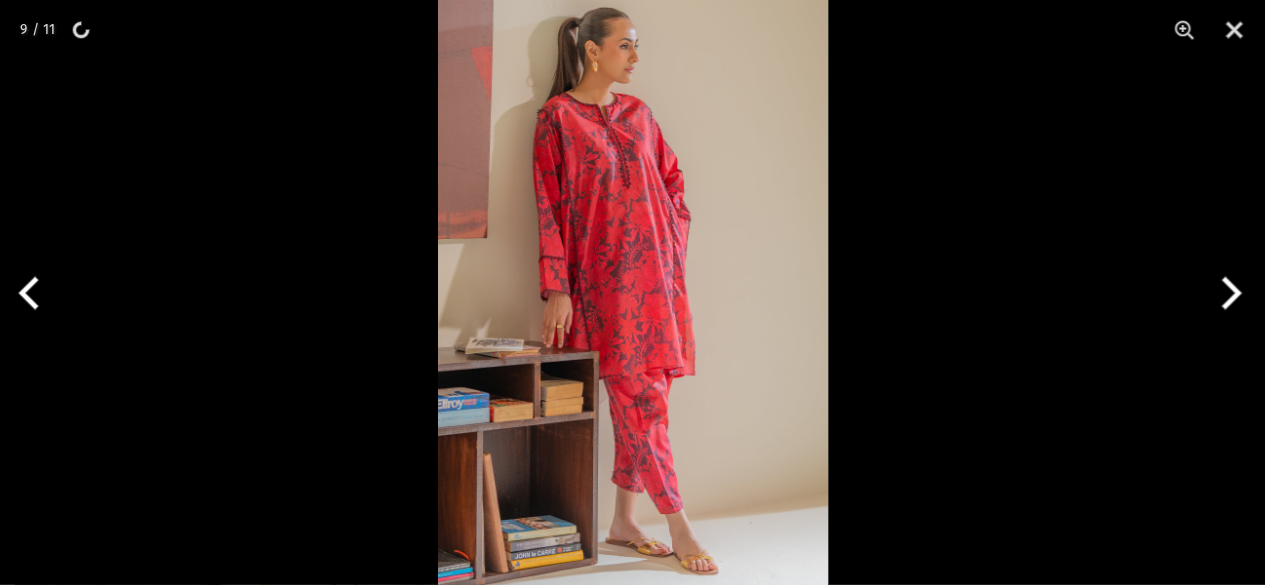 click at bounding box center (37, 293) 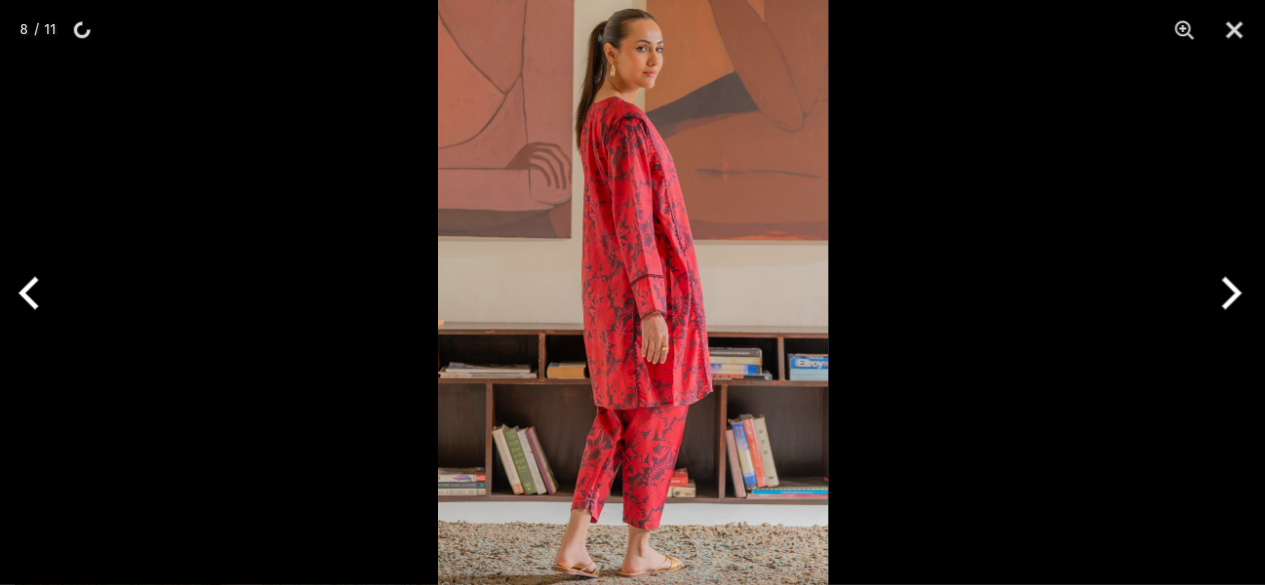 click at bounding box center [37, 293] 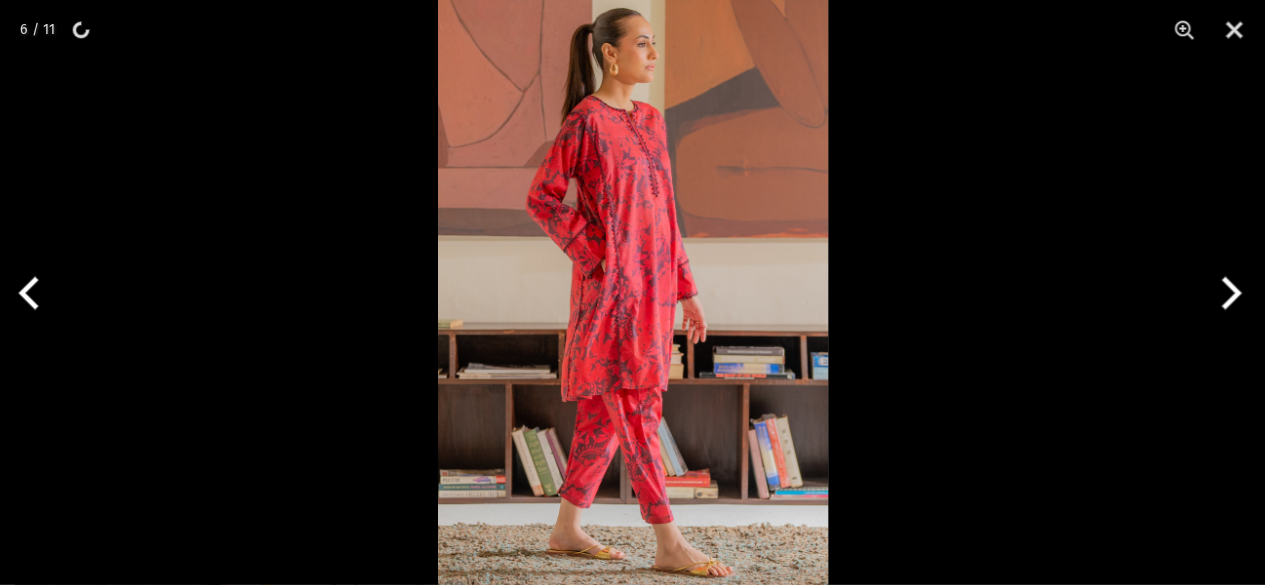 click at bounding box center [37, 293] 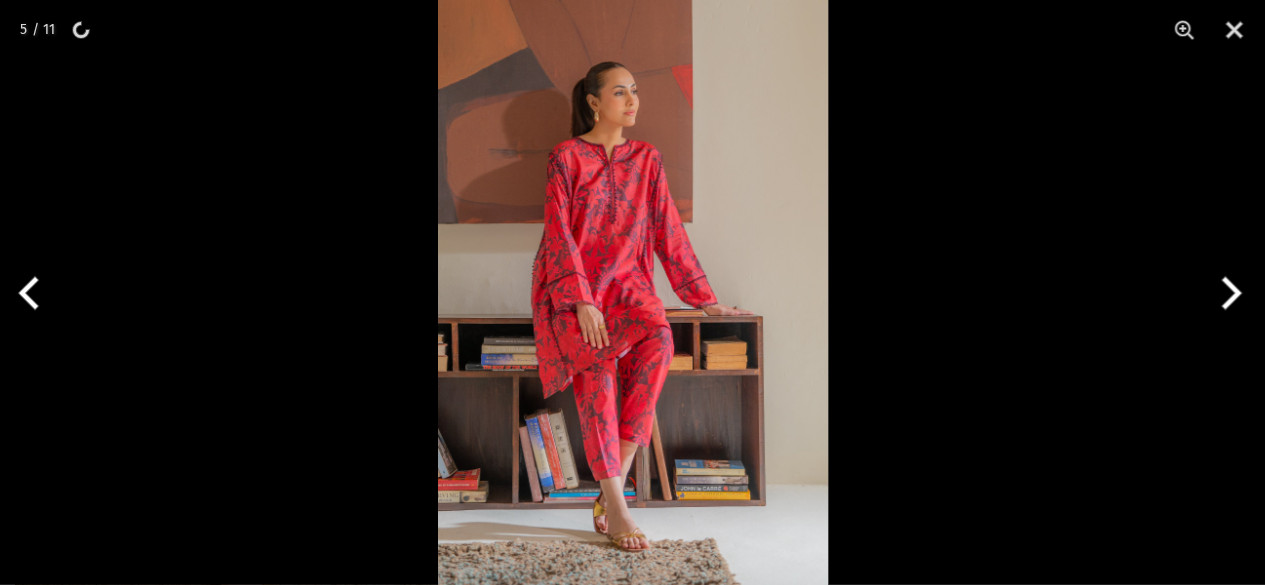click at bounding box center [37, 293] 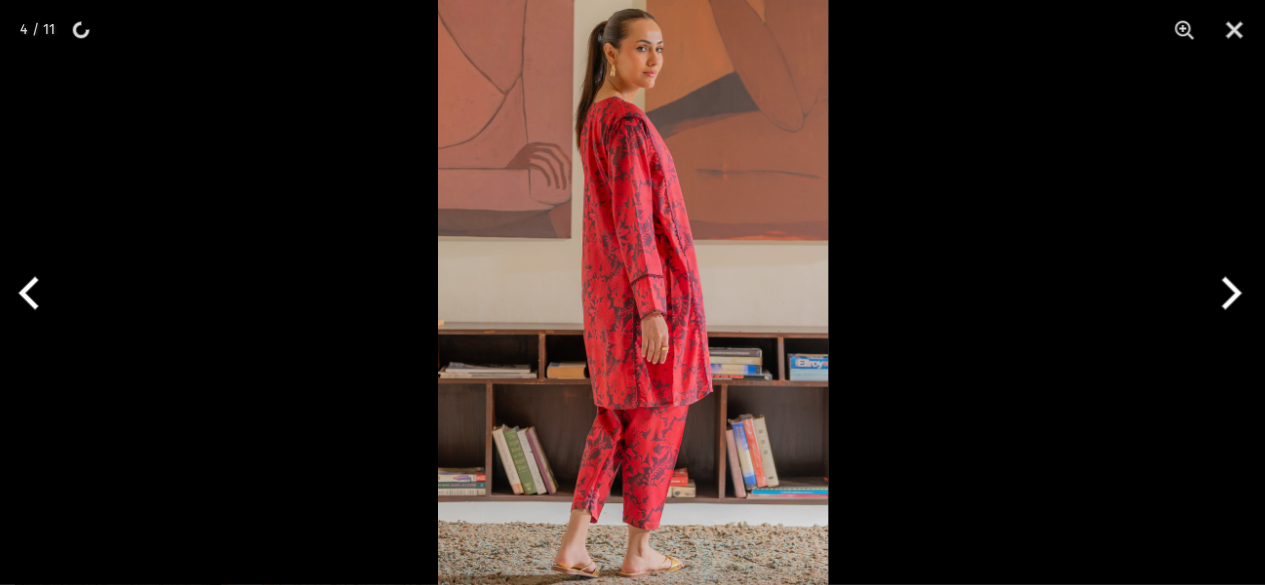 click at bounding box center (37, 293) 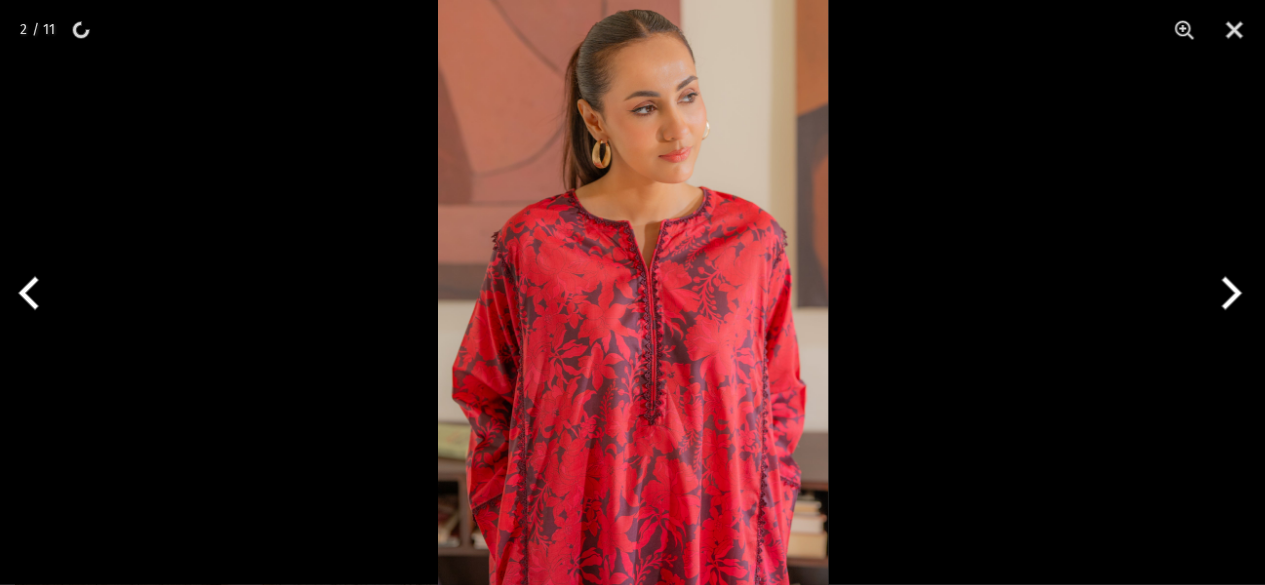 click at bounding box center (632, 292) 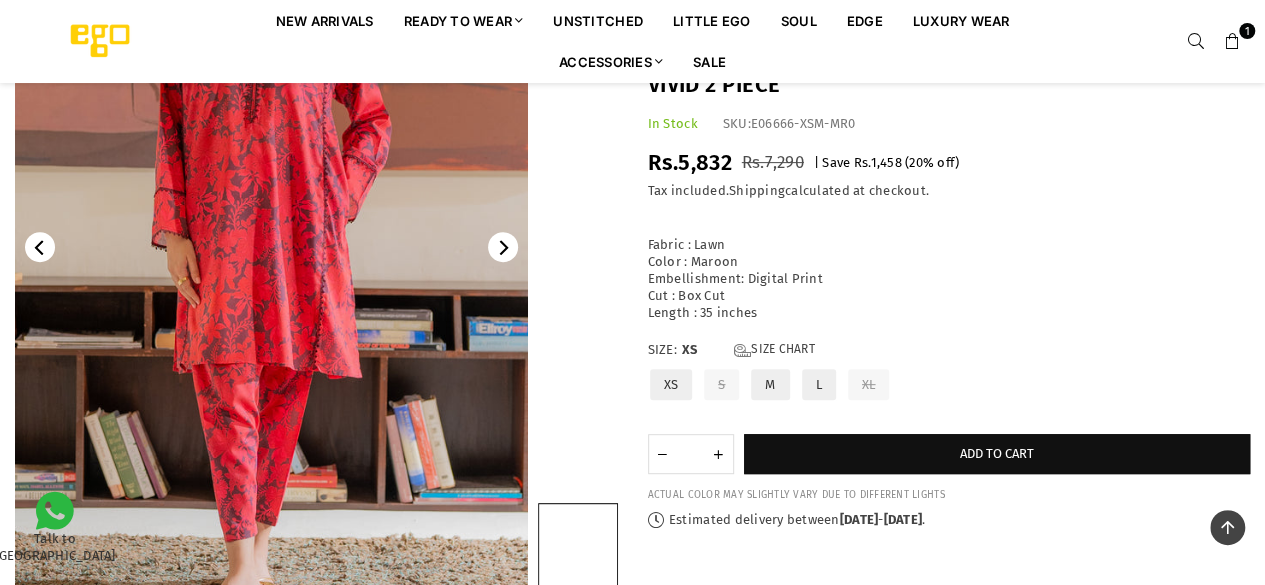 click on "Fabric : Lawn Color : Maroon  Embellishment: Digital Print   Cut : Box Cut Length : 35 inches" at bounding box center [949, 270] 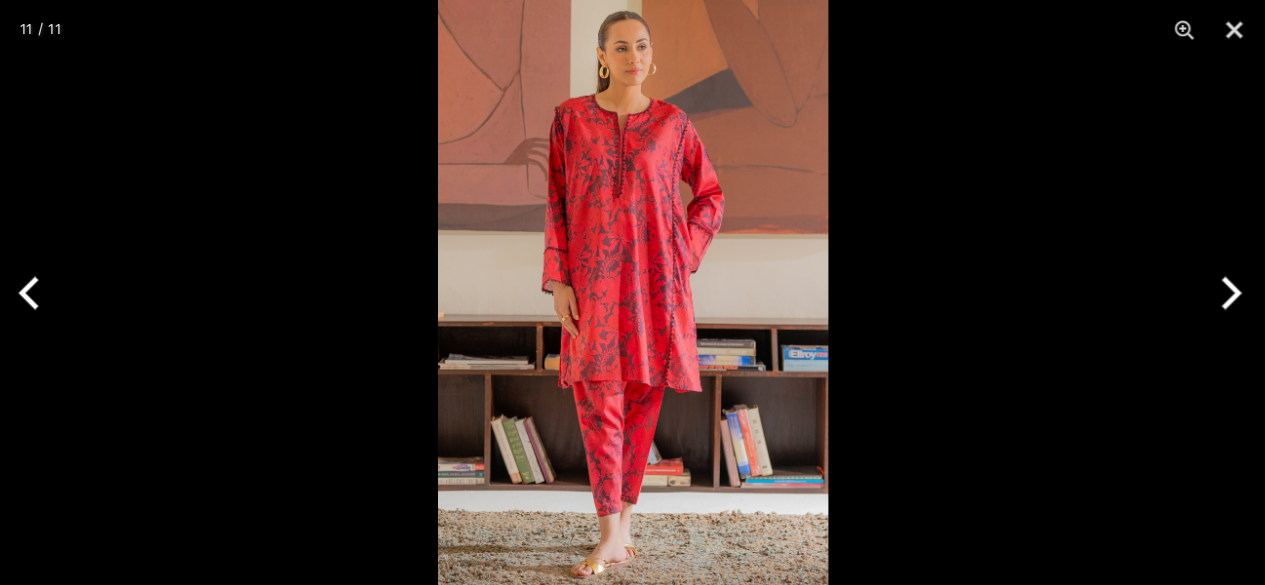 click at bounding box center [633, 292] 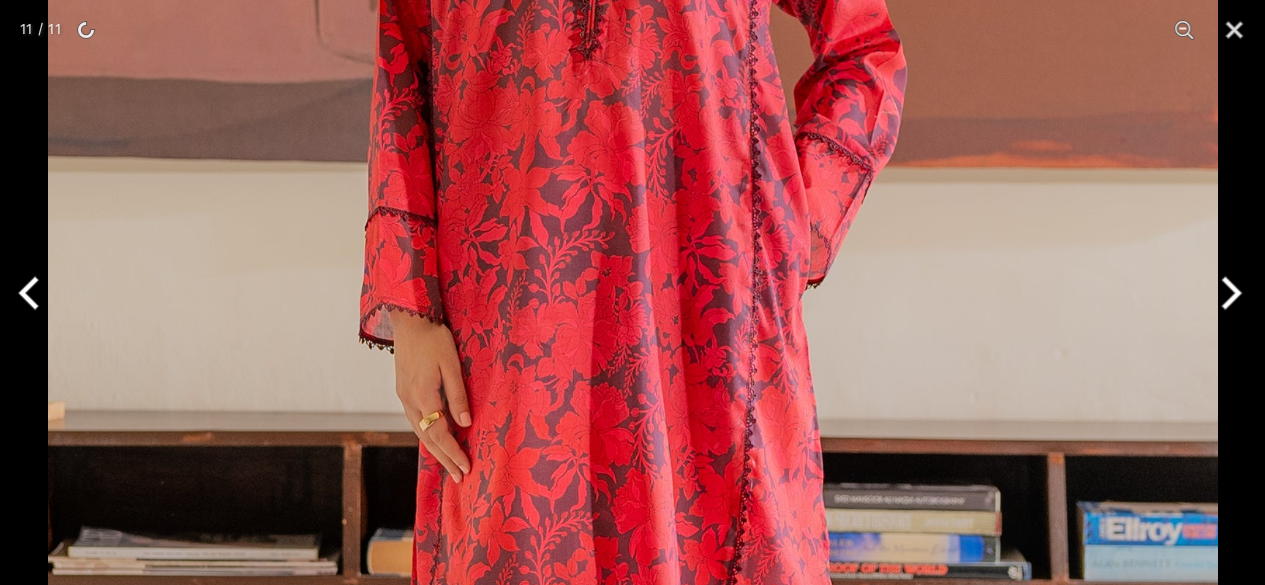 click at bounding box center (633, 344) 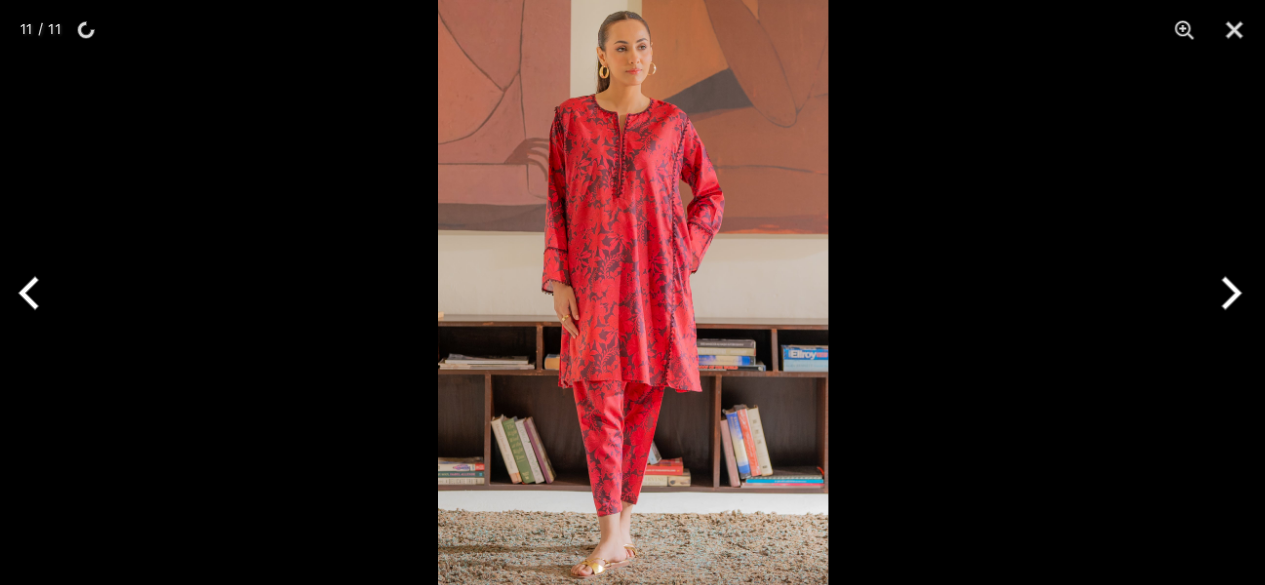 click at bounding box center [632, 292] 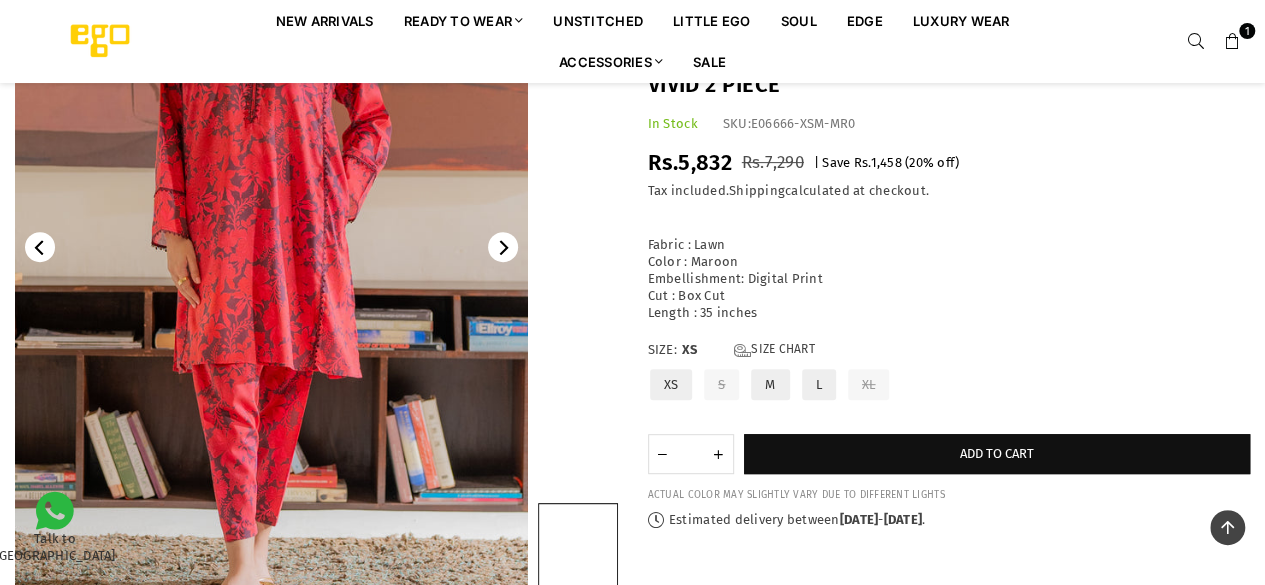click on "Fabric : Lawn Color : Maroon  Embellishment: Digital Print   Cut : Box Cut Length : 35 inches" at bounding box center [949, 270] 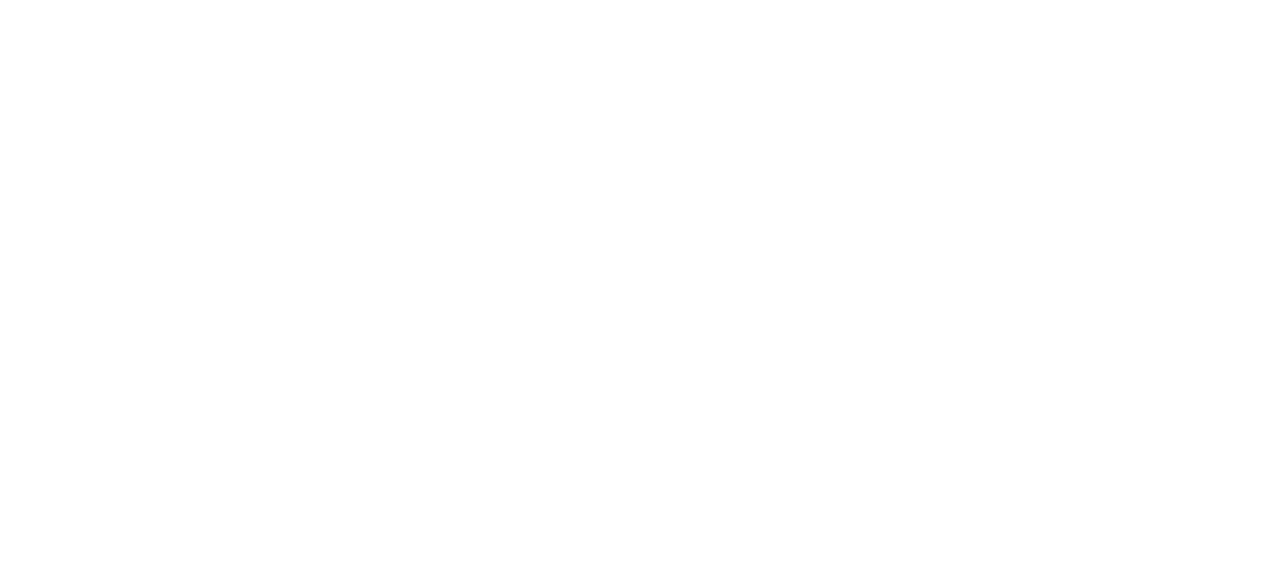 scroll, scrollTop: 0, scrollLeft: 0, axis: both 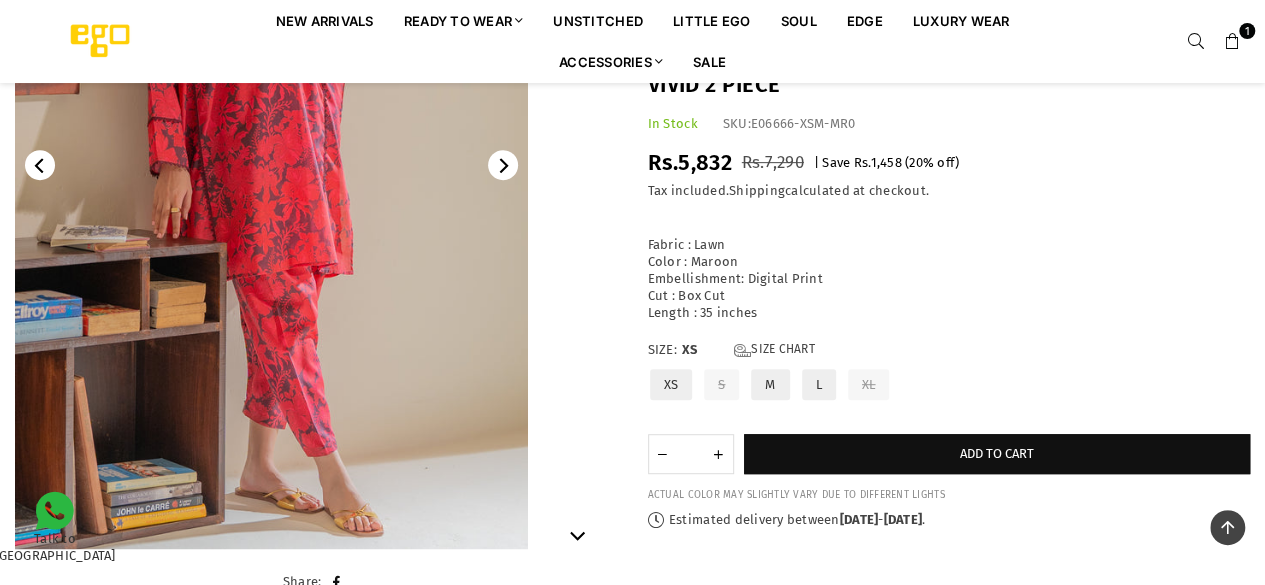 click on "Regular price                        Rs.5,832                        Rs.7,290                                                                                        |                             Save                            Rs.1,458                            ( 20 % off)                                                                                   /" at bounding box center (949, 163) 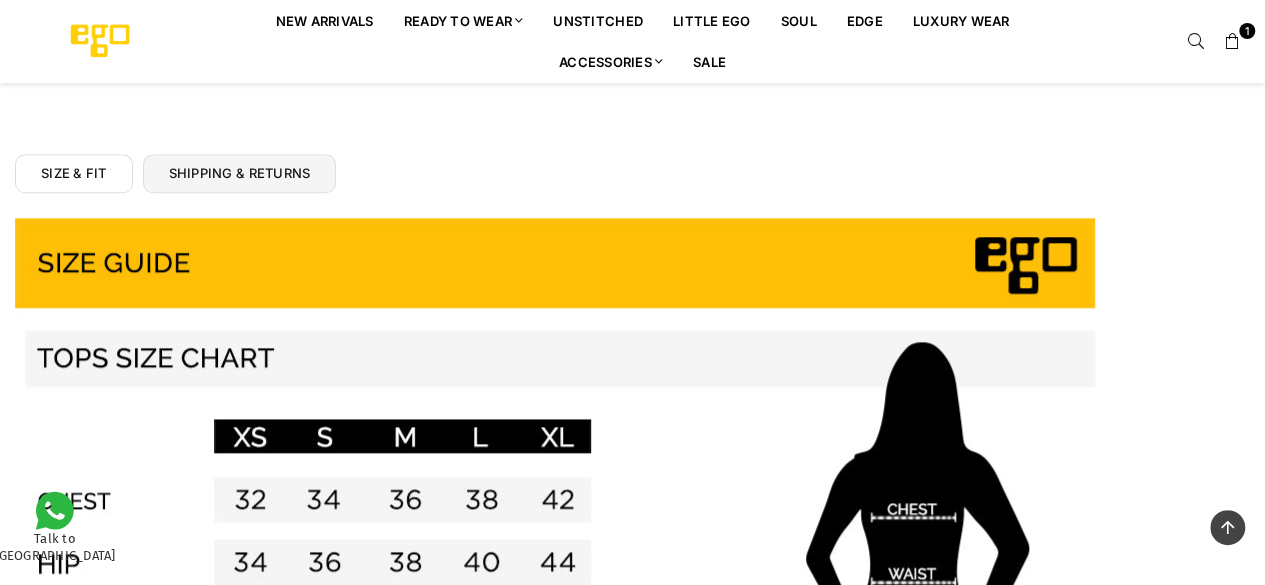 scroll, scrollTop: 364, scrollLeft: 0, axis: vertical 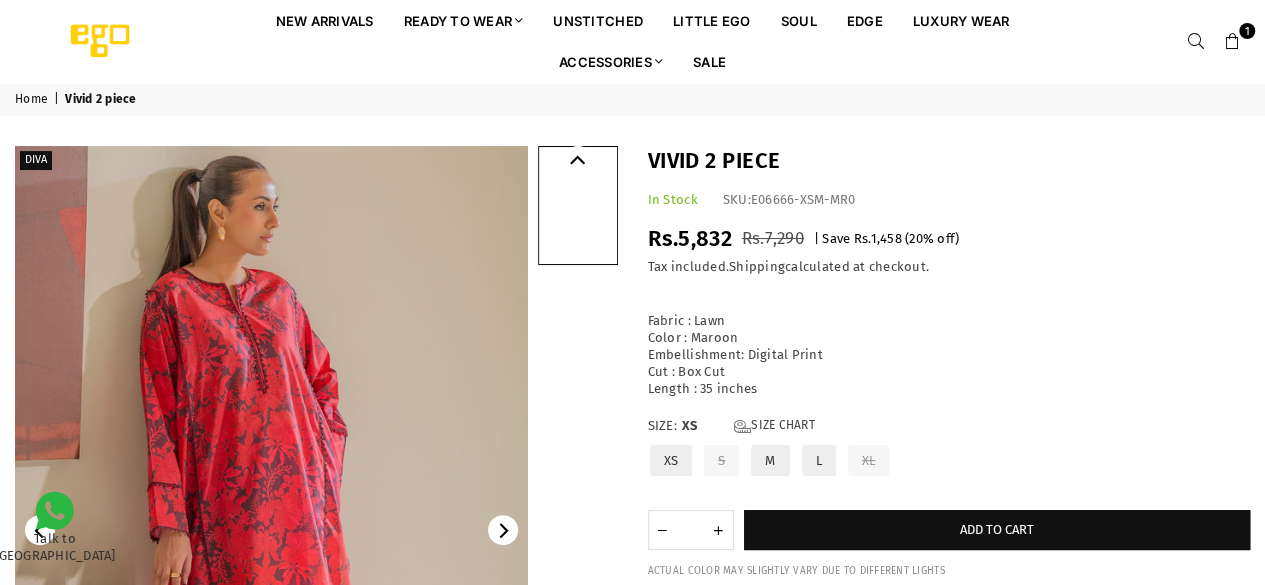 click on "Fabric : Lawn Color : Maroon  Embellishment: Digital Print   Cut : Box Cut Length : 35 inches" at bounding box center [949, 346] 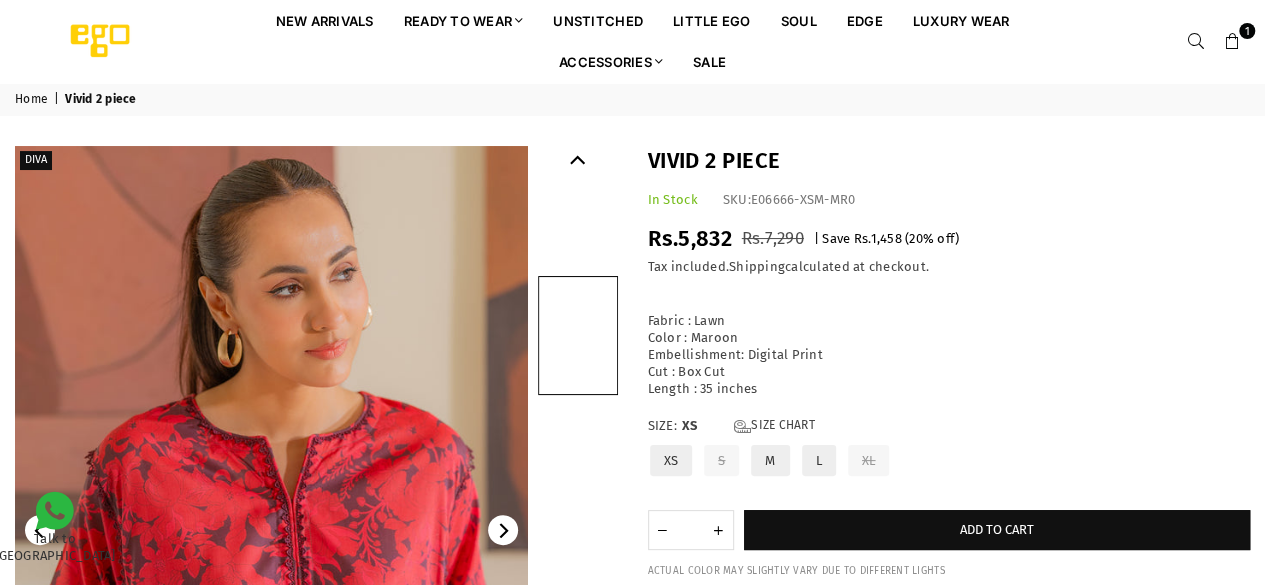 click on "Fabric : Lawn Color : Maroon  Embellishment: Digital Print   Cut : Box Cut Length : 35 inches" at bounding box center [949, 346] 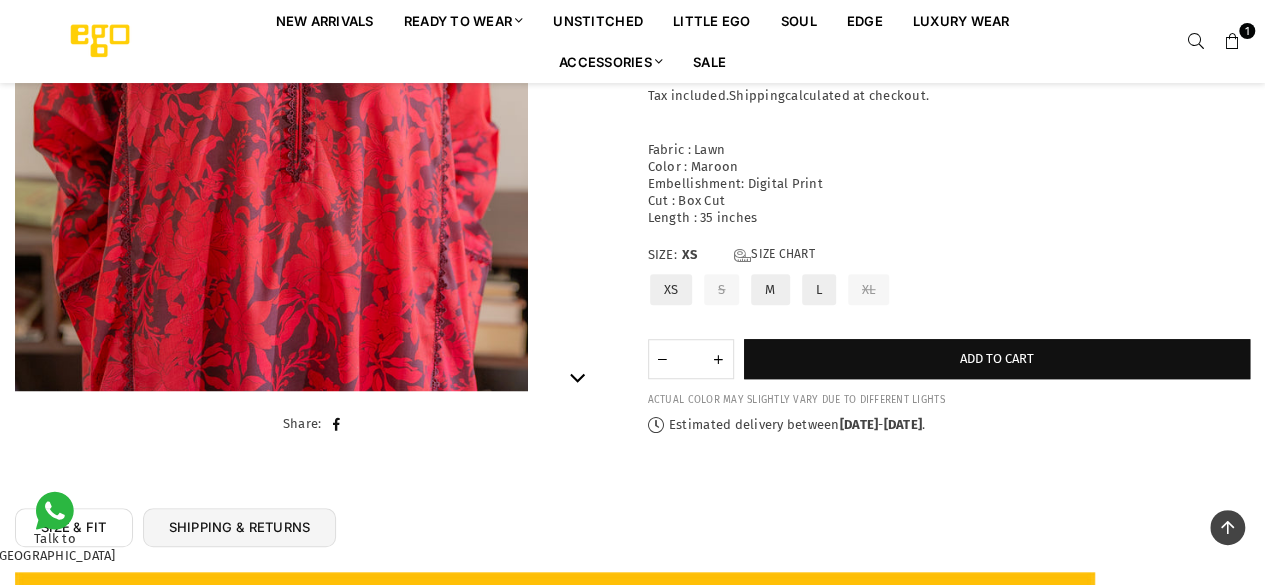 scroll, scrollTop: 322, scrollLeft: 0, axis: vertical 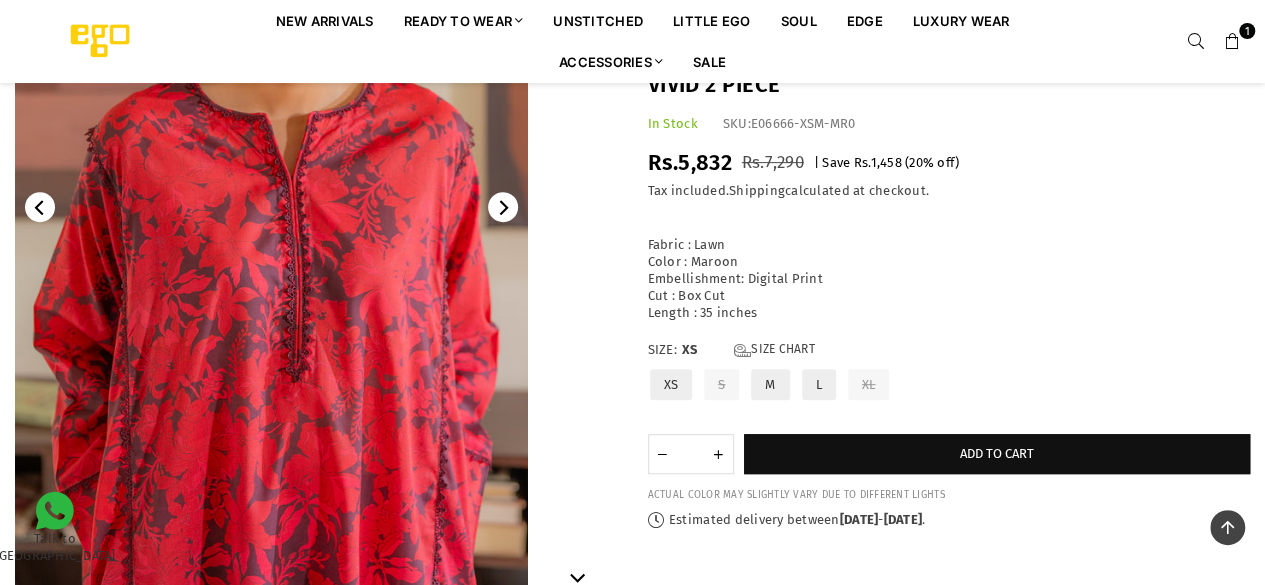 click at bounding box center [271, 207] 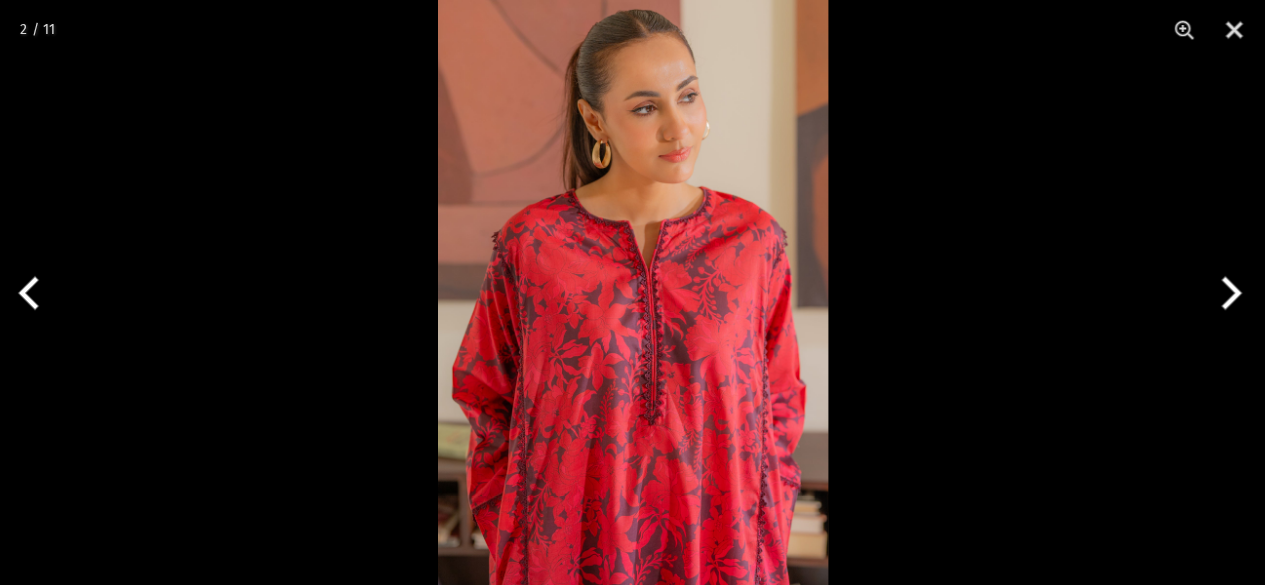 click at bounding box center (633, 292) 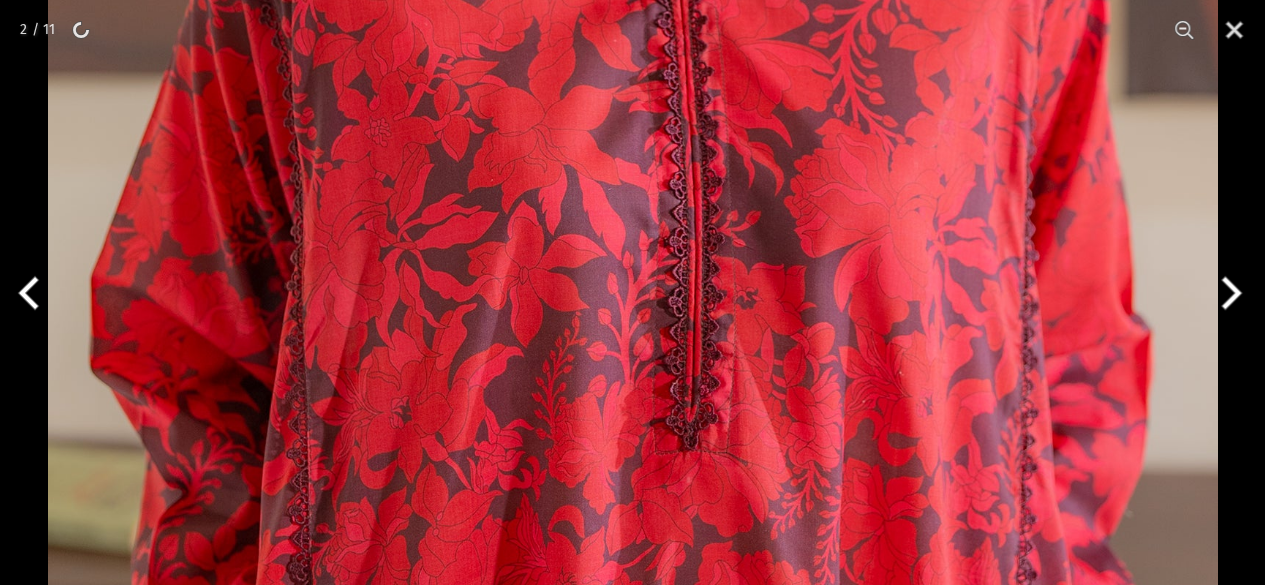 click at bounding box center (633, 52) 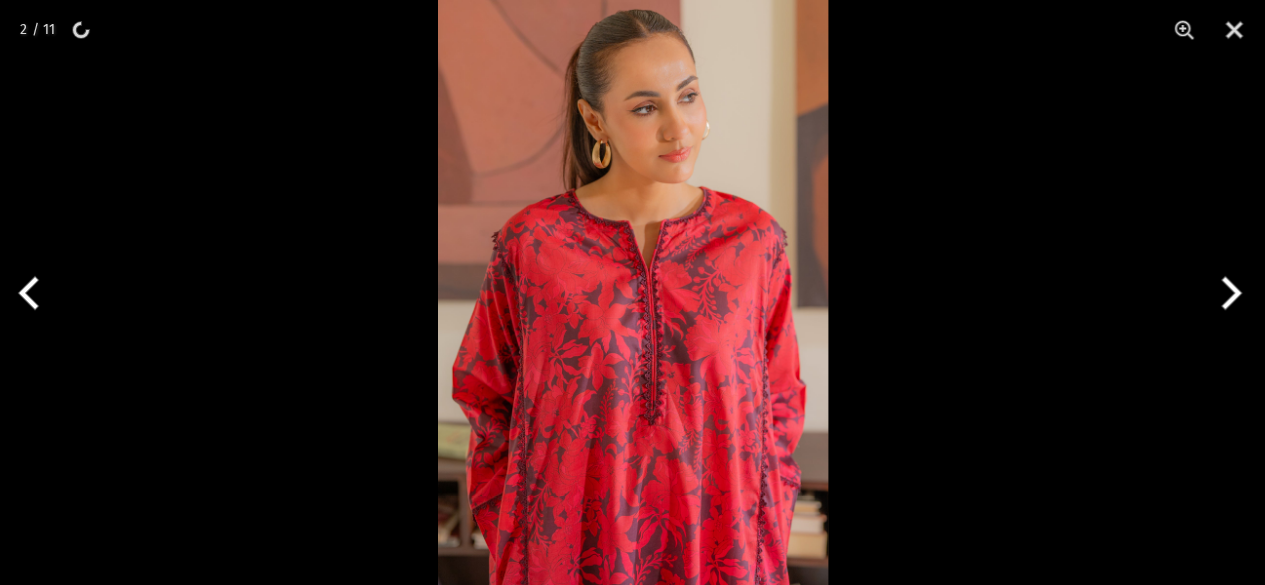 click at bounding box center (632, 292) 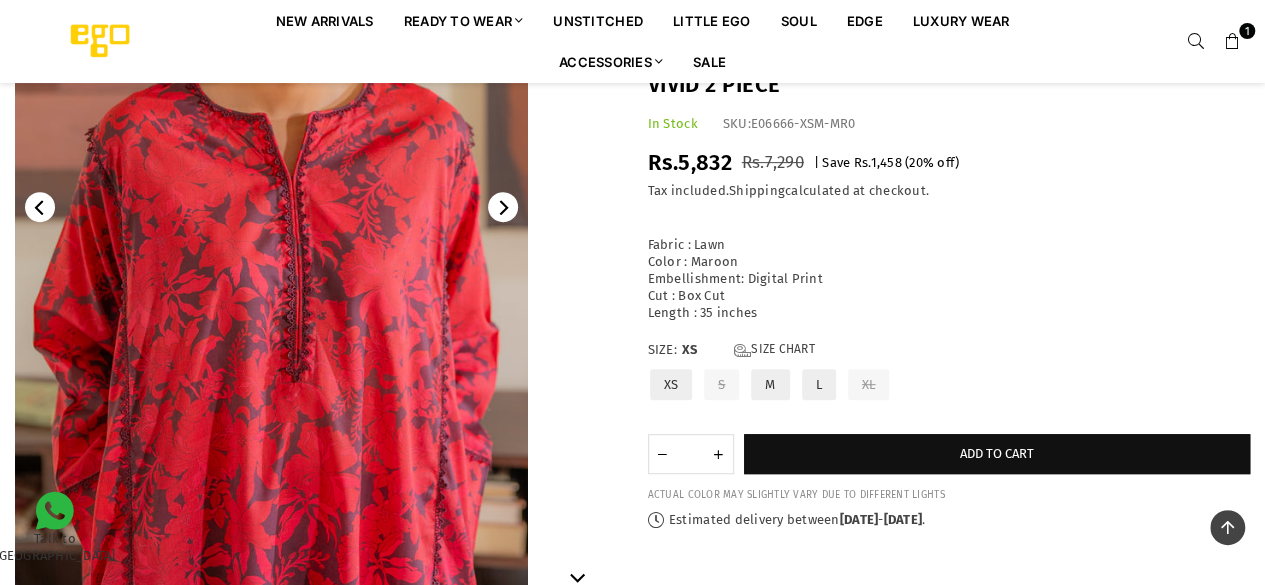 click on "Fabric : Lawn Color : Maroon  Embellishment: Digital Print   Cut : Box Cut Length : 35 inches" at bounding box center (949, 270) 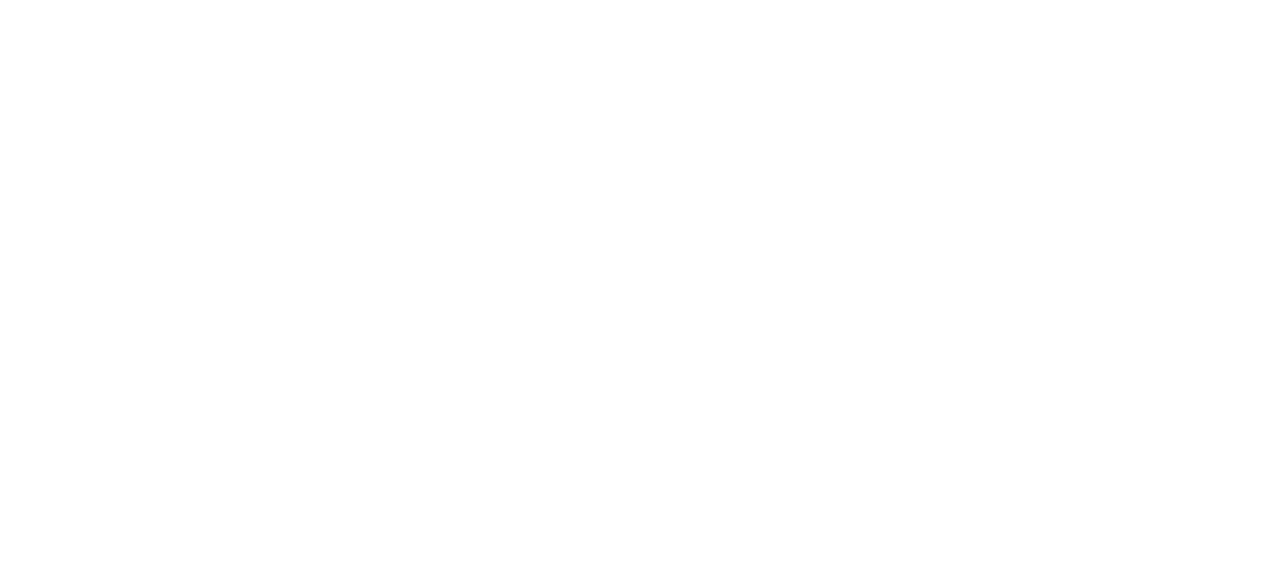 scroll, scrollTop: 0, scrollLeft: 0, axis: both 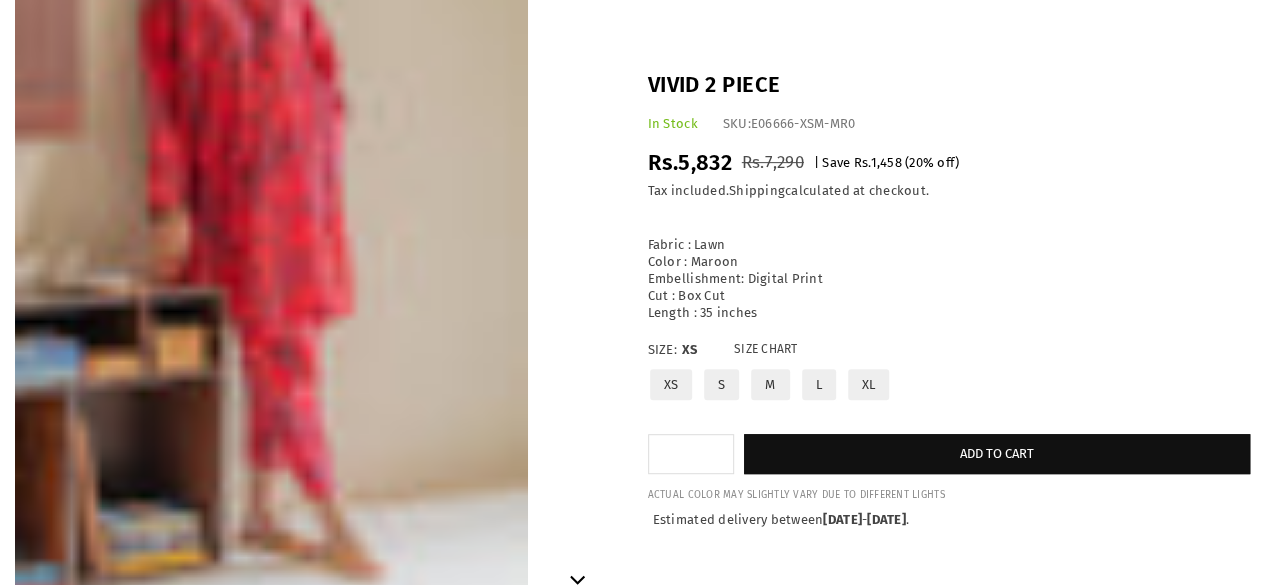 click on "Vivid 2 piece                                          In Stock                      SKU:  E06666-XSM-MR0                                                                       Regular price                        Rs.5,832                        Rs.7,290                                                                                        |                             Save                            Rs.1,458                            ( 20 % off)                                                                                   /                                                                                           Tax included.                       Shipping  calculated at checkout.                                                                                                      Fabric : Lawn Color : Maroon  Embellishment: Digital Print   Cut : Box Cut Length : 35 inches                                                                                            Size:  XS   XS" at bounding box center (949, 299) 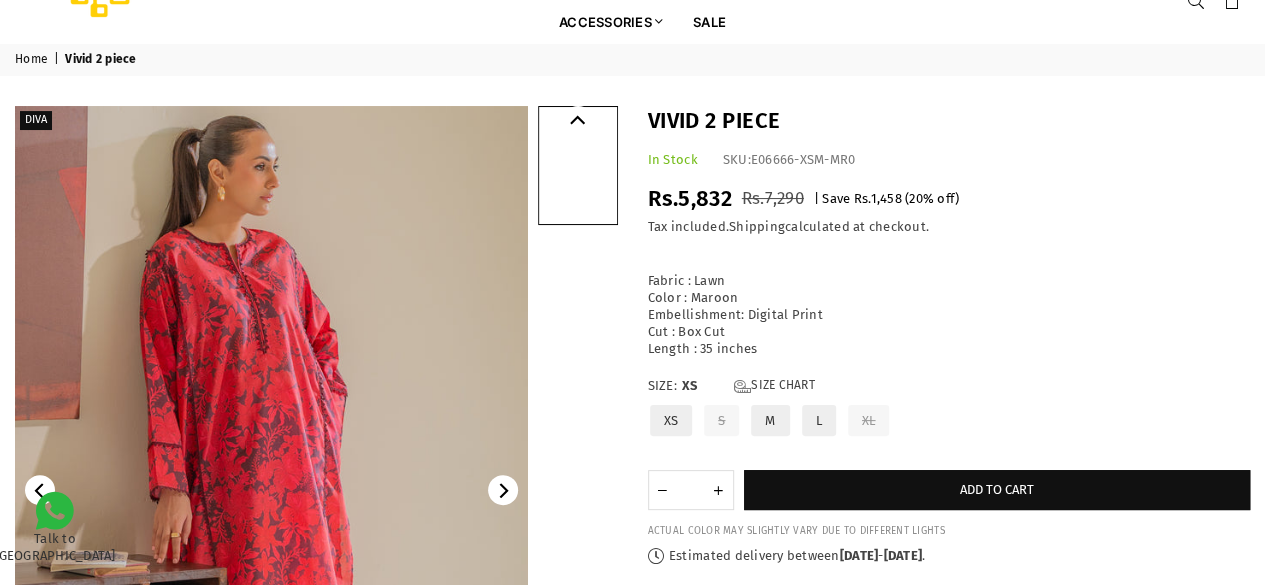 scroll, scrollTop: 80, scrollLeft: 0, axis: vertical 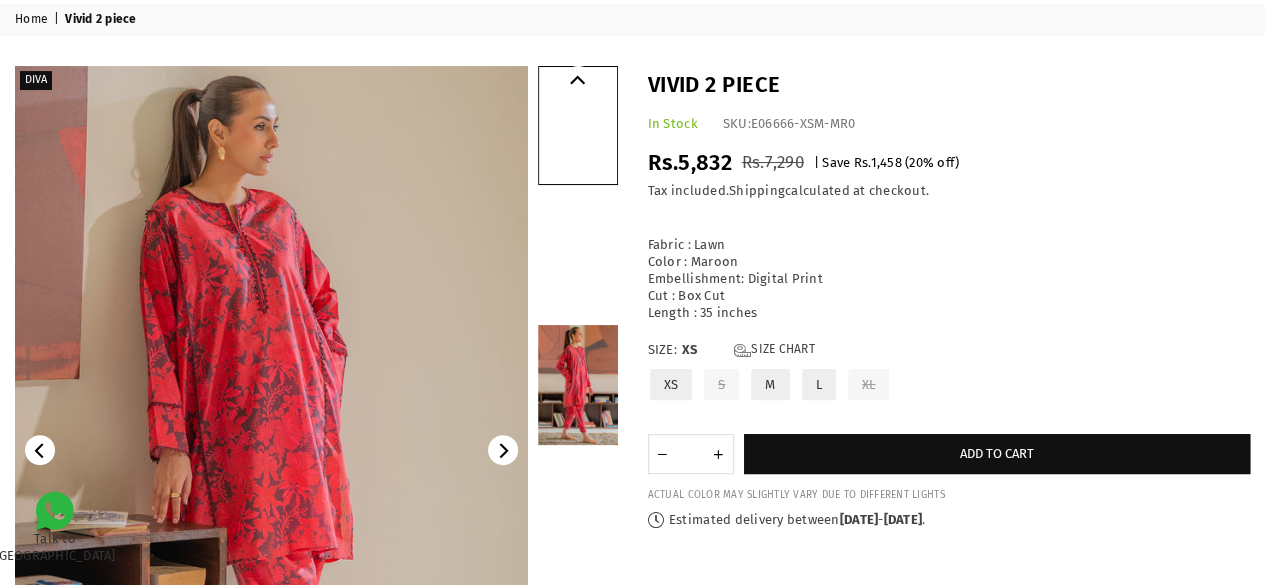 click at bounding box center [578, 385] 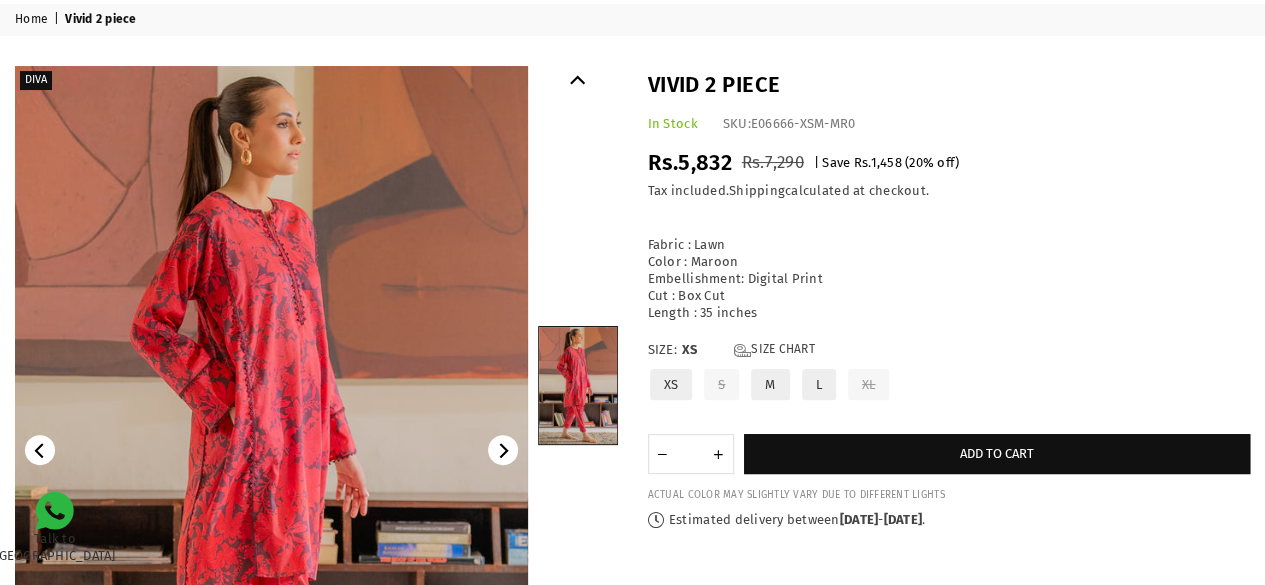 click on "Regular price                        Rs.5,832                        Rs.7,290                                                                                        |                             Save                            Rs.1,458                            ( 20 % off)                                                                                   /" at bounding box center [949, 163] 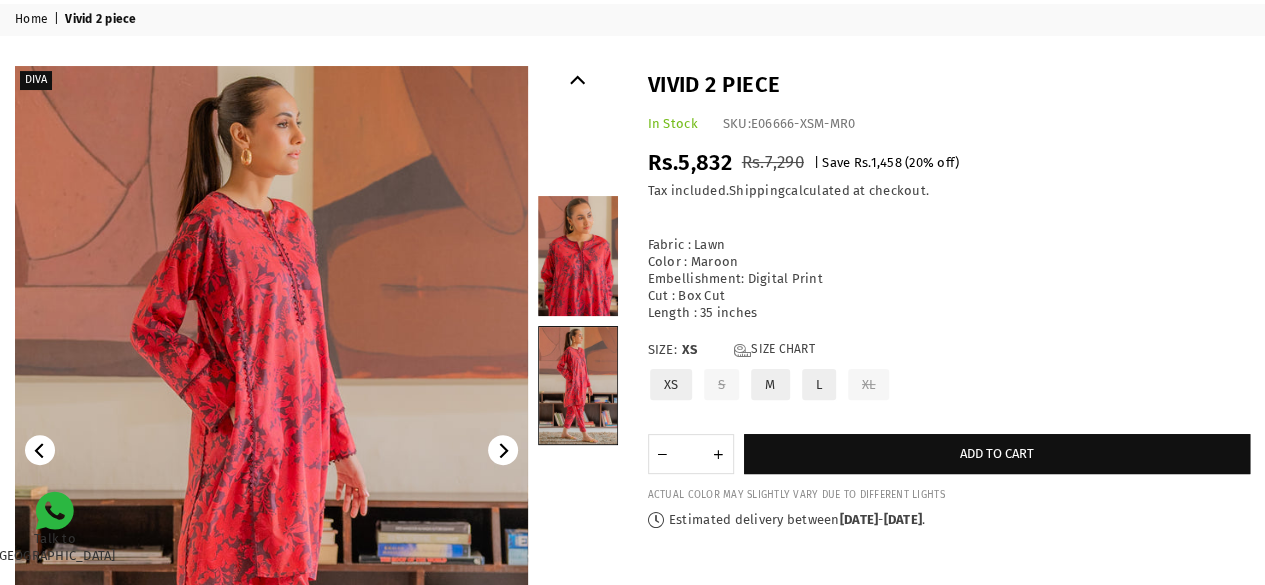click at bounding box center [578, 256] 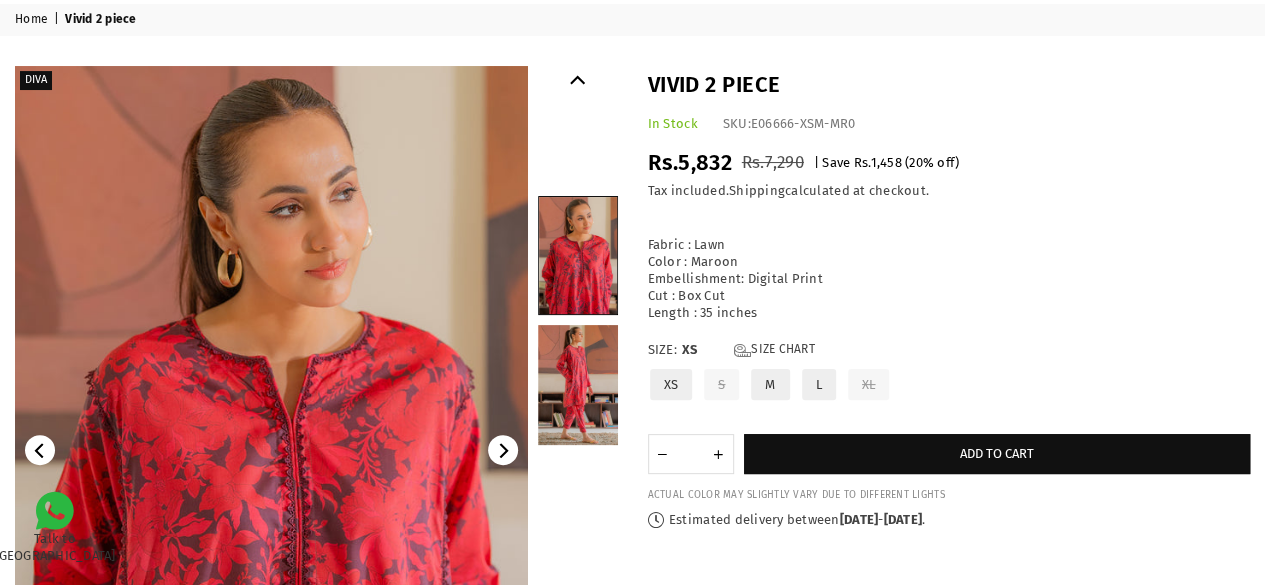 click at bounding box center [578, 385] 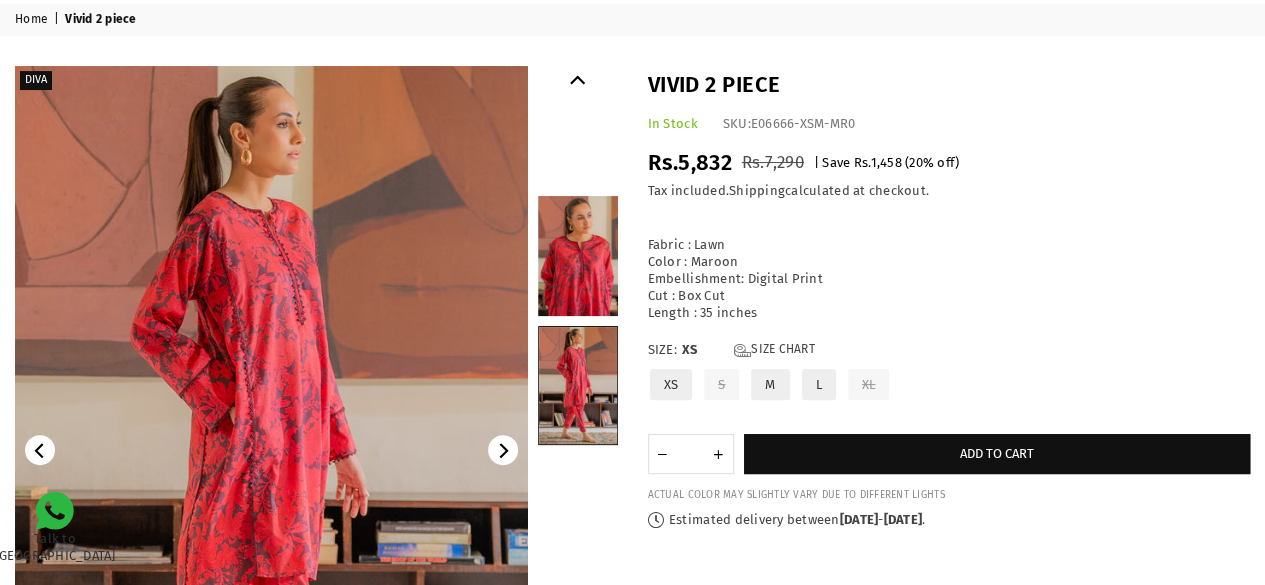 click at bounding box center (578, 256) 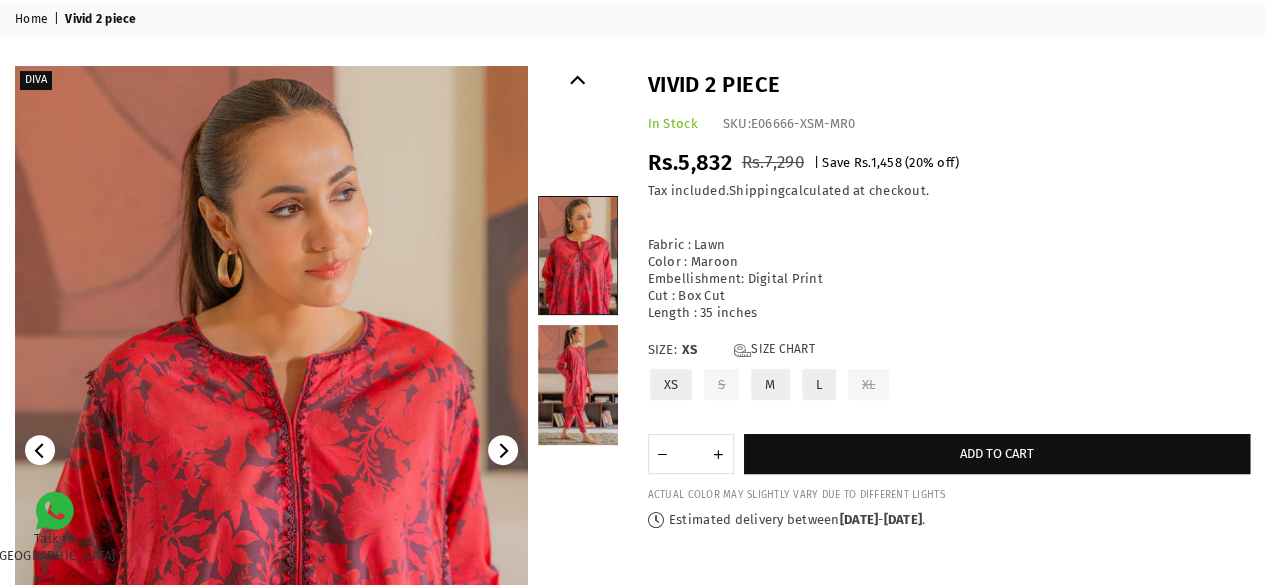 click on "Fabric : Lawn Color : Maroon  Embellishment: Digital Print   Cut : Box Cut Length : 35 inches" at bounding box center [949, 270] 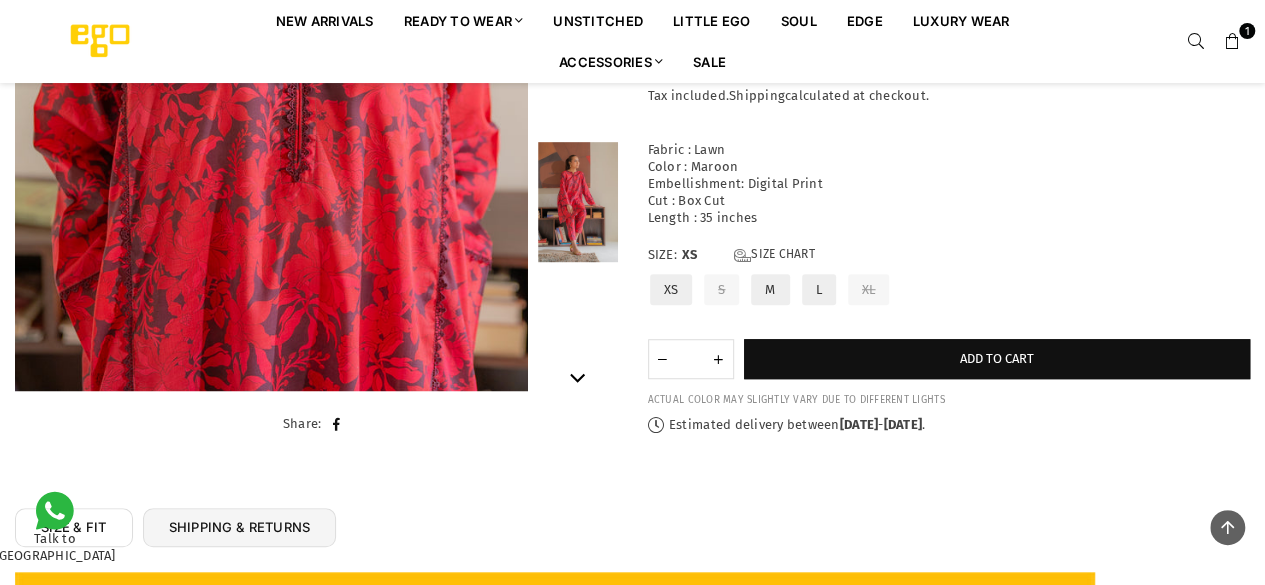 scroll, scrollTop: 562, scrollLeft: 0, axis: vertical 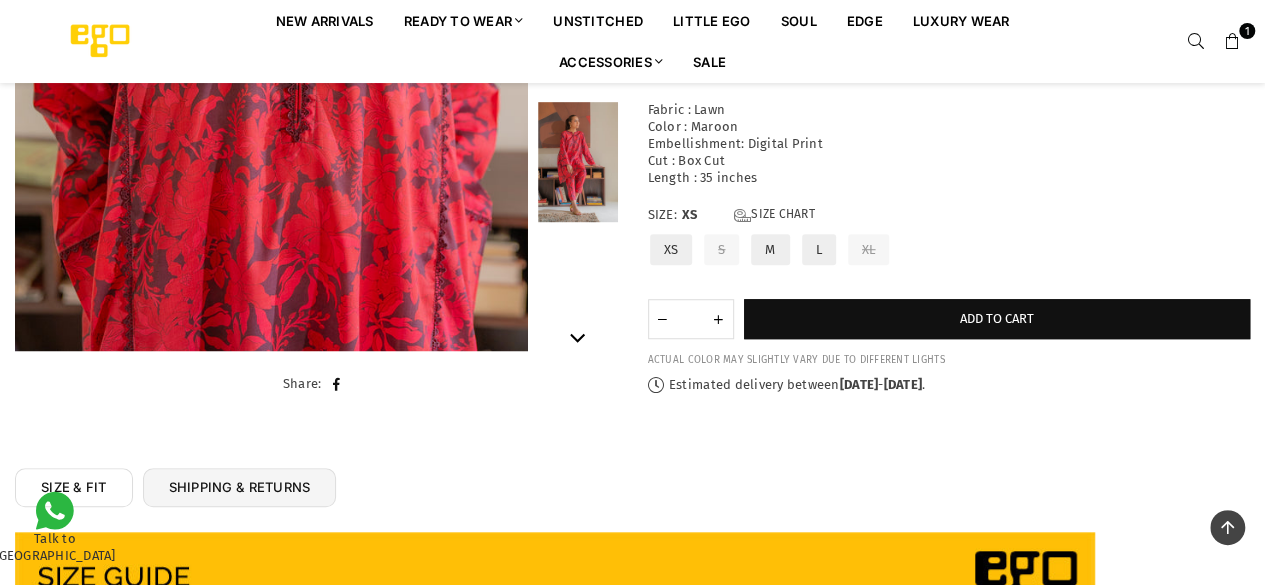 click at bounding box center (578, 162) 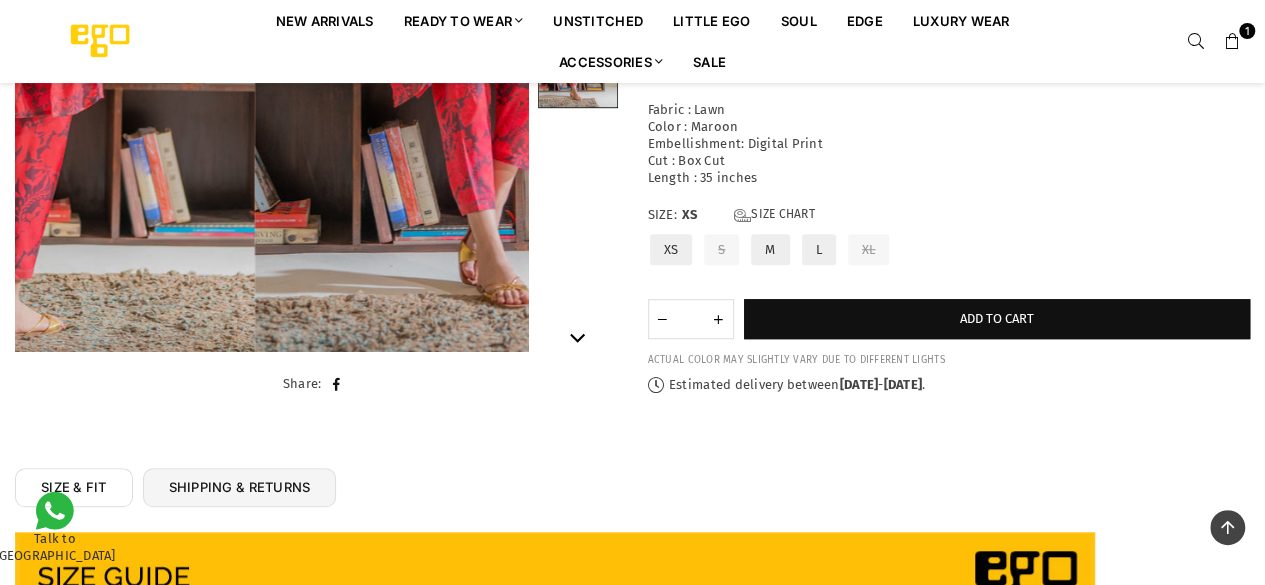 scroll, scrollTop: 164, scrollLeft: 0, axis: vertical 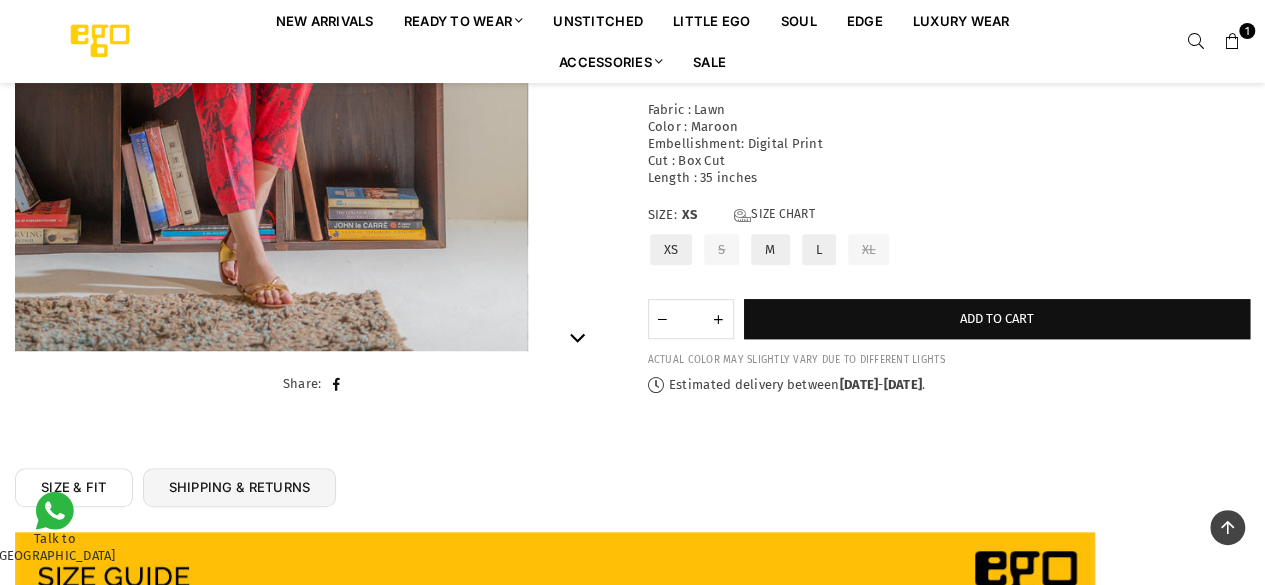 click on "Fabric : Lawn Color : Maroon  Embellishment: Digital Print   Cut : Box Cut Length : 35 inches" at bounding box center (949, 135) 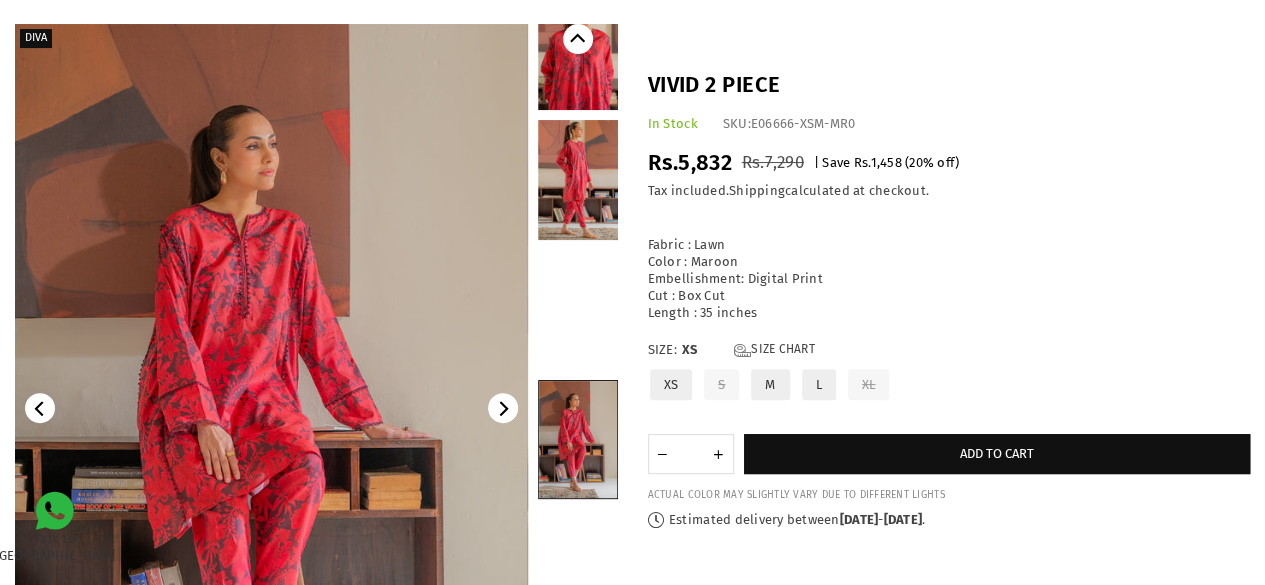 scroll, scrollTop: 0, scrollLeft: 0, axis: both 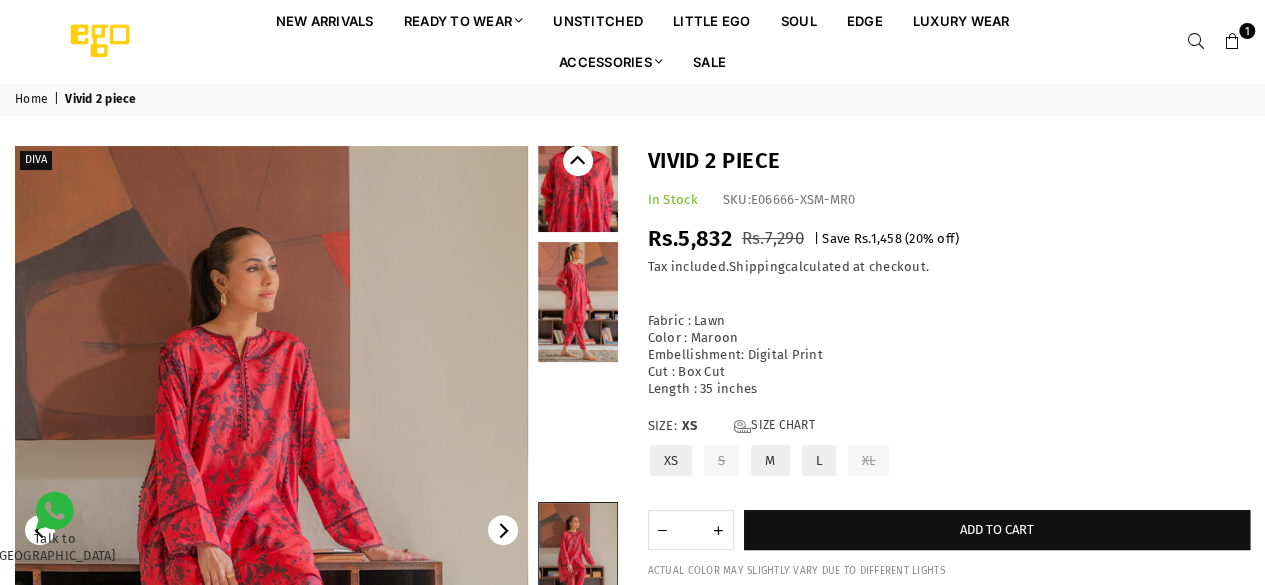 click at bounding box center (578, 172) 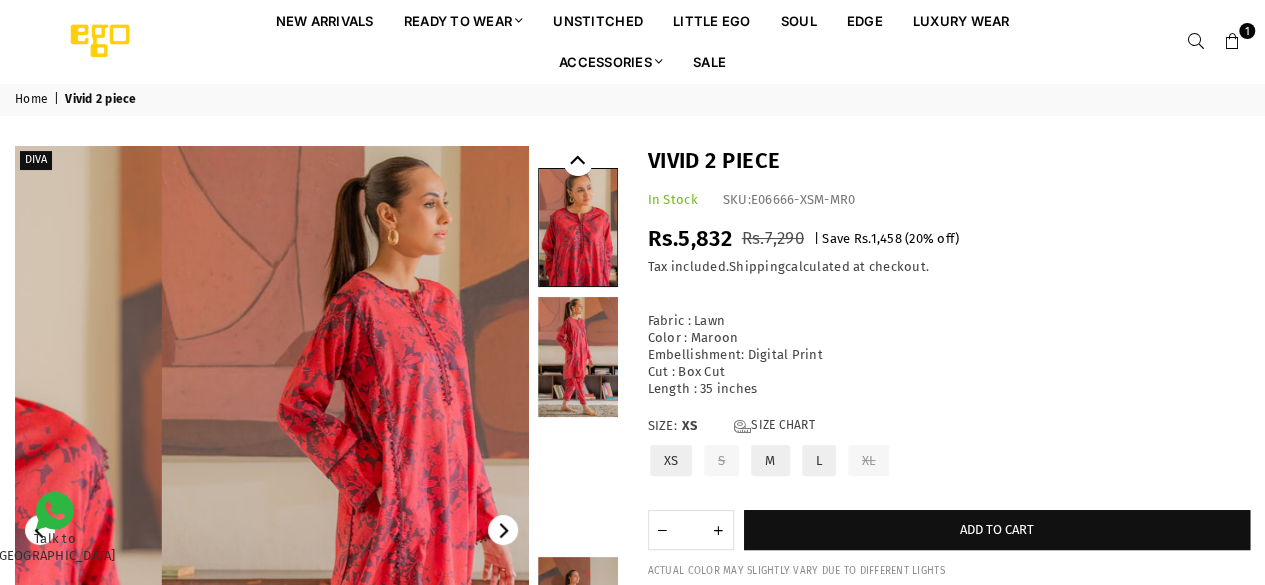 scroll, scrollTop: 0, scrollLeft: 0, axis: both 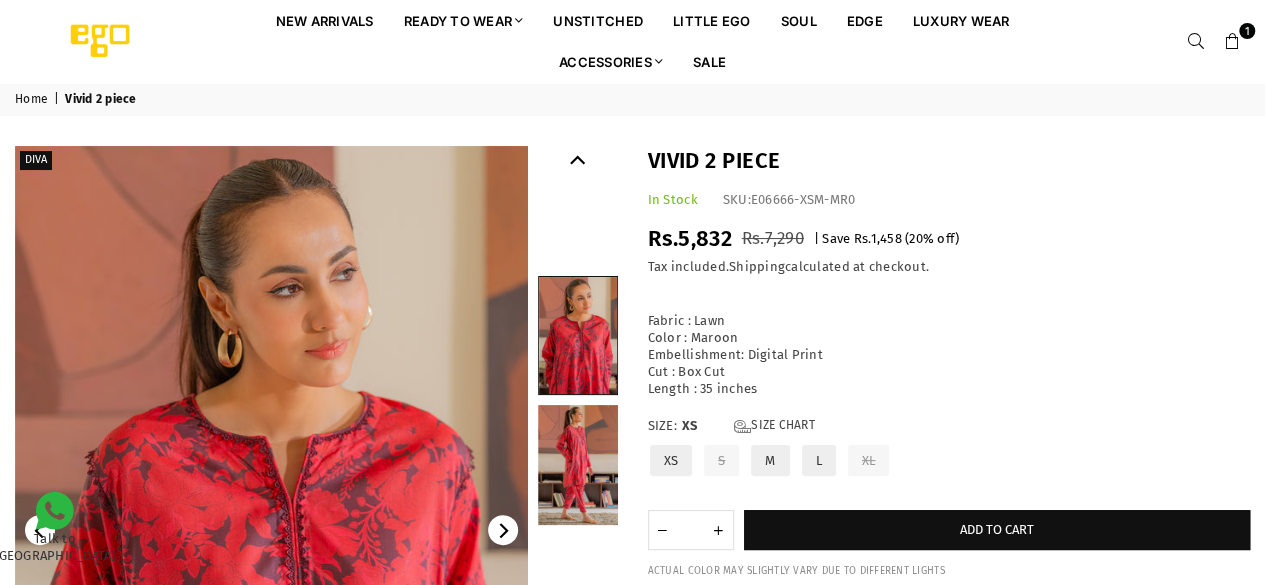 click at bounding box center (578, 335) 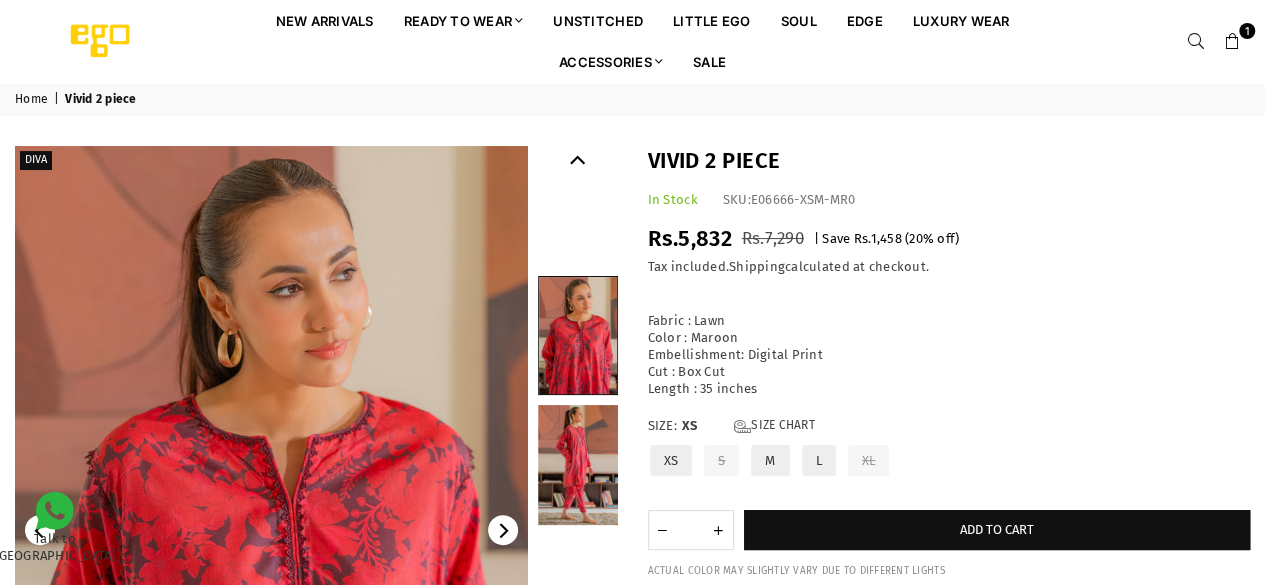 click on "Vivid 2 piece                                          In Stock                      SKU:  E06666-XSM-MR0                                                                       Regular price                        Rs.5,832                        Rs.7,290                                                                                        |                             Save                            Rs.1,458                            ( 20 % off)                                                                                   /                                                                                           Tax included.                       Shipping  calculated at checkout.                                                                                                      Fabric : Lawn Color : Maroon  Embellishment: Digital Print   Cut : Box Cut Length : 35 inches                                                                                            Size:  XS   XS" at bounding box center [949, 375] 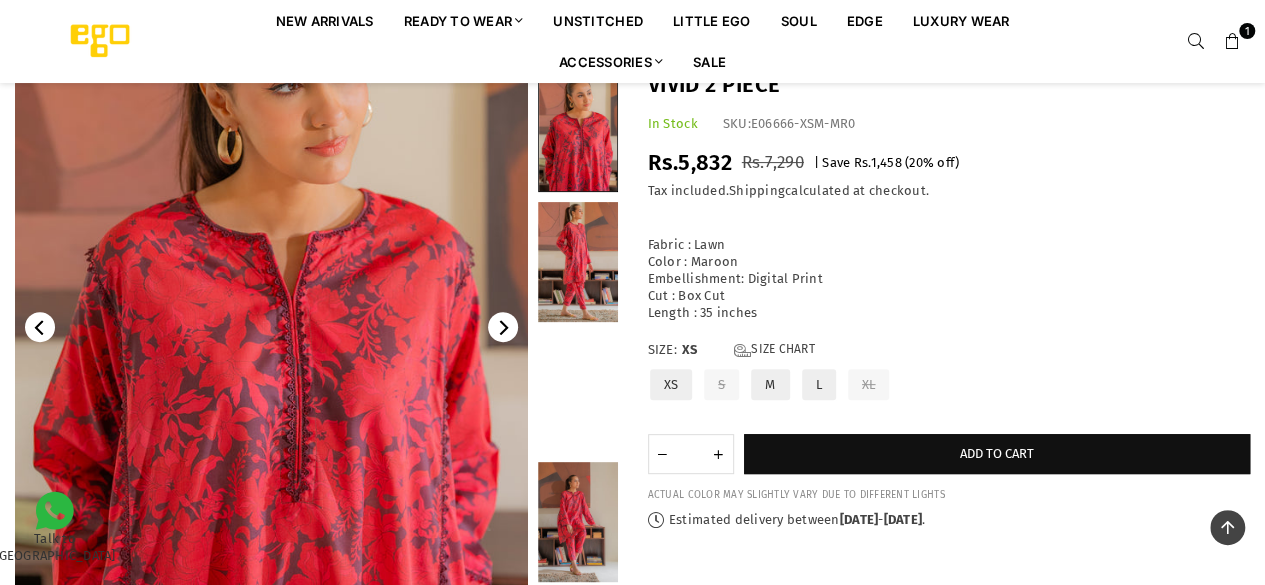 scroll, scrollTop: 122, scrollLeft: 0, axis: vertical 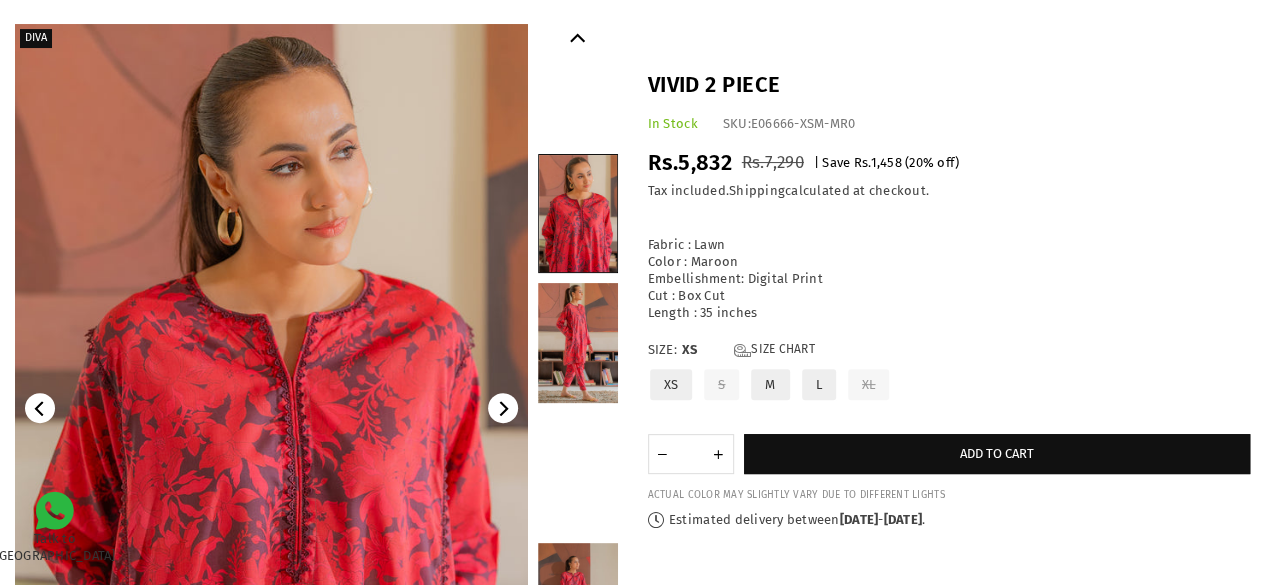 click at bounding box center [578, 343] 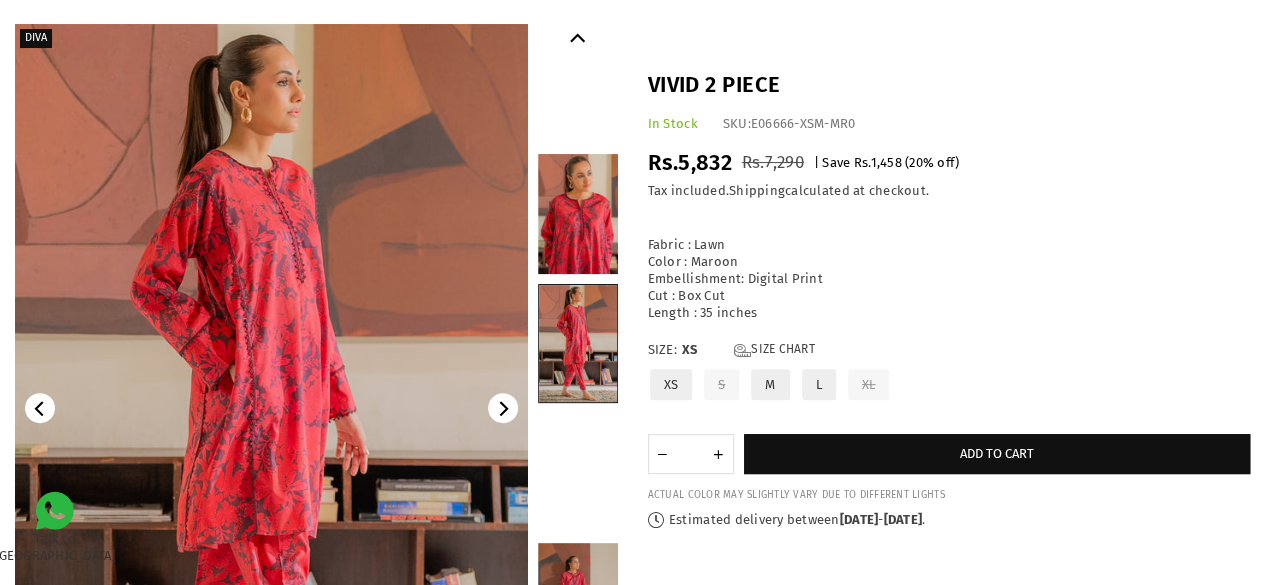 click at bounding box center [578, 214] 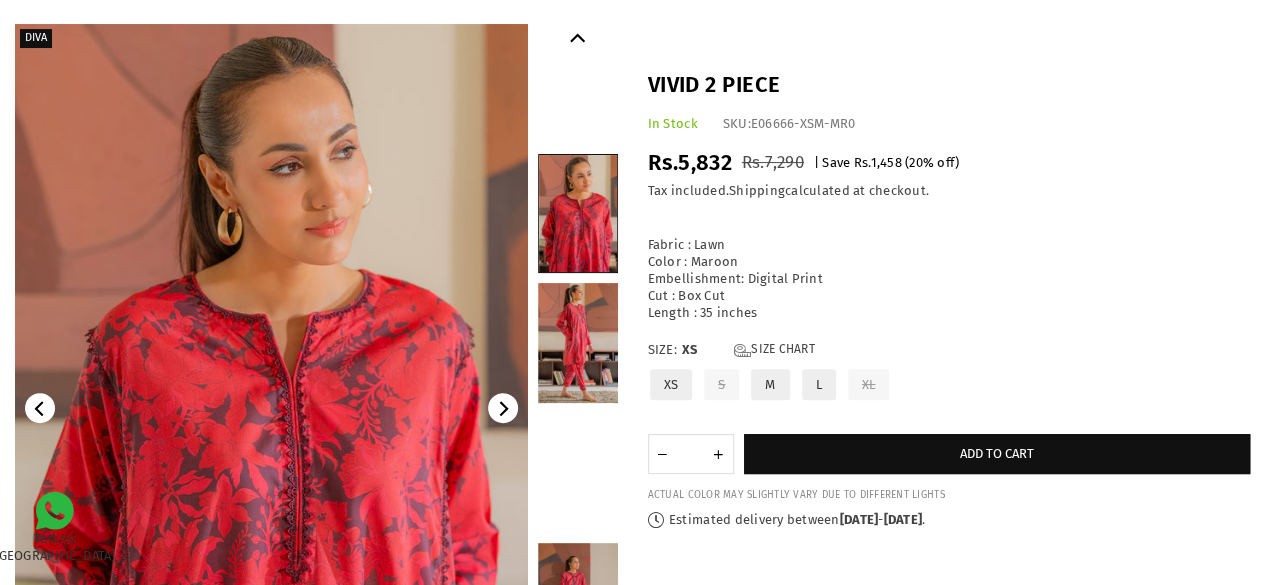 click at bounding box center [578, 343] 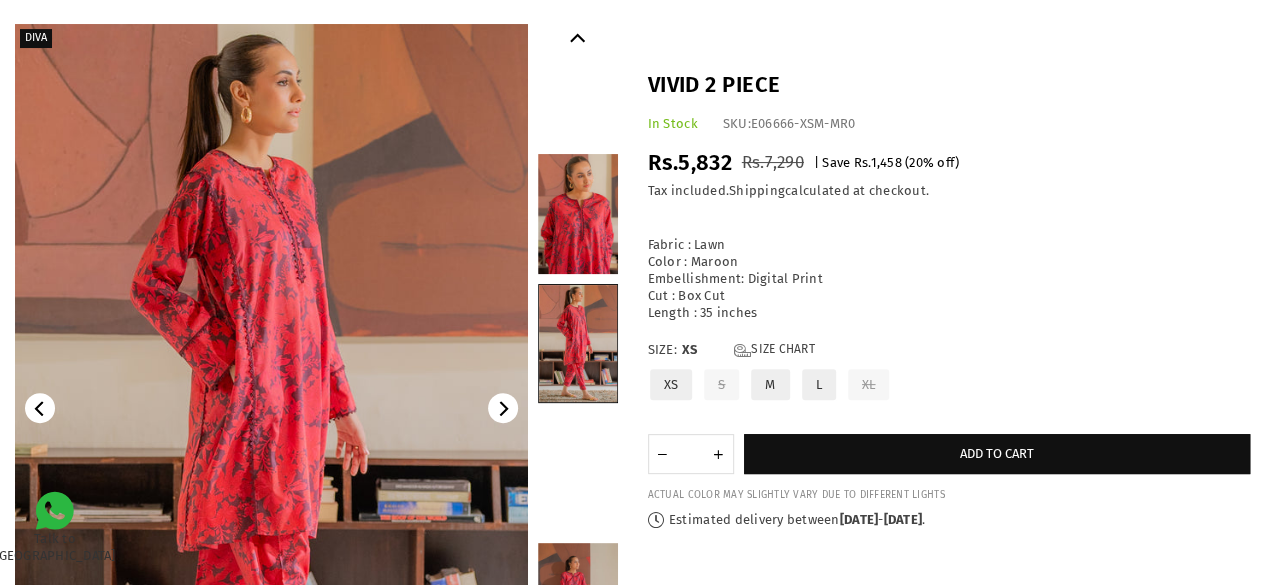 click at bounding box center (578, 473) 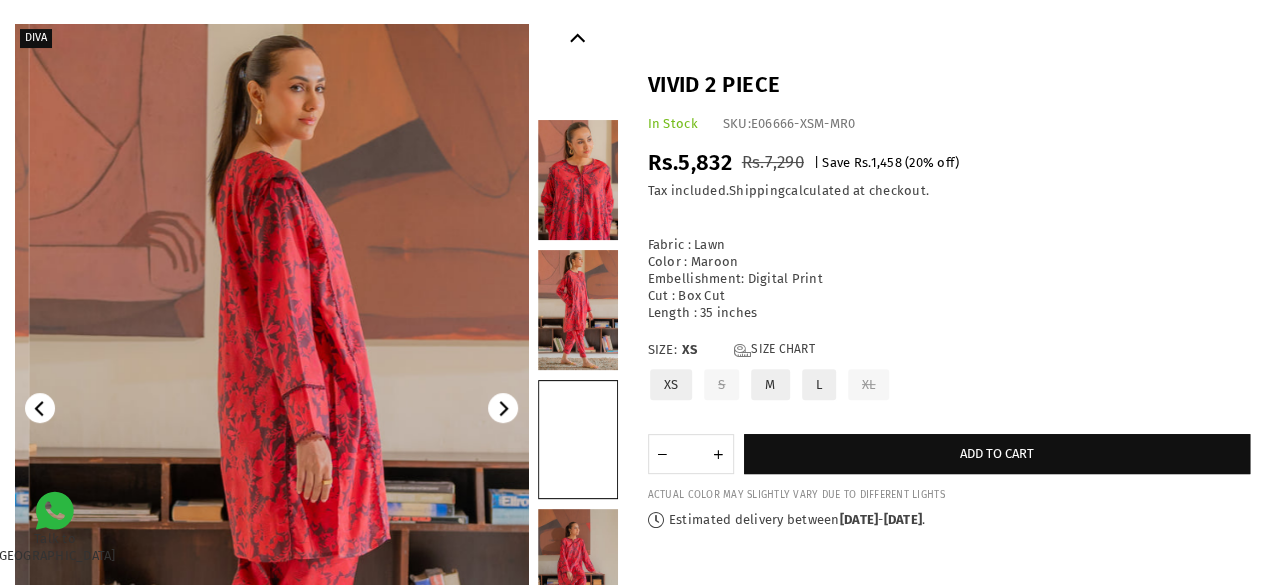 scroll, scrollTop: 34, scrollLeft: 0, axis: vertical 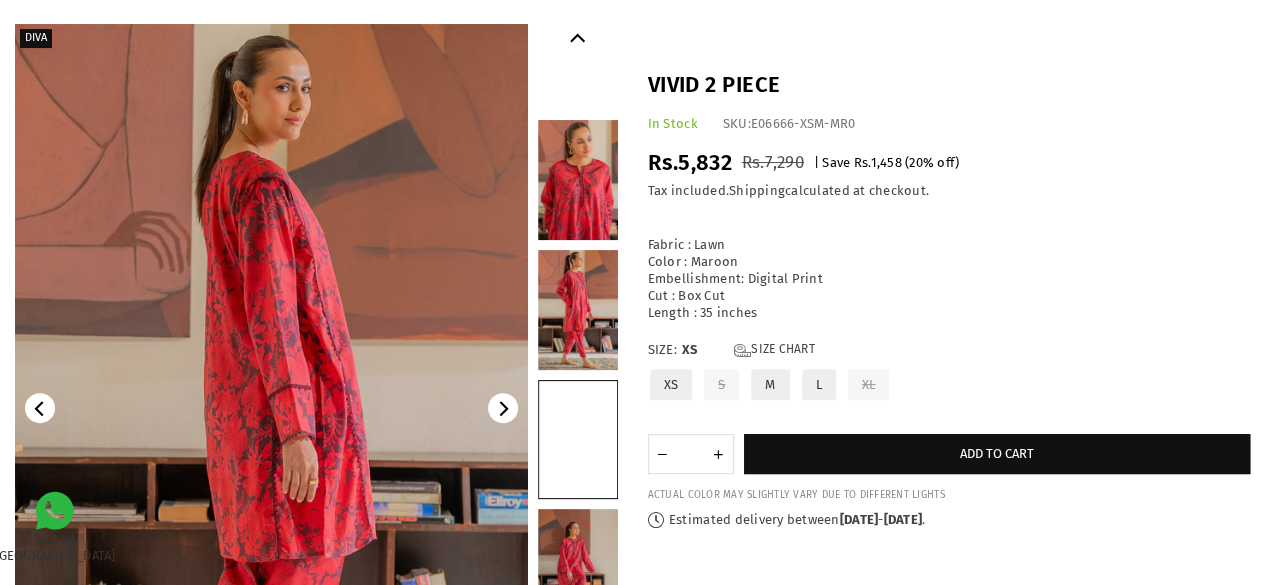 click at bounding box center [578, 569] 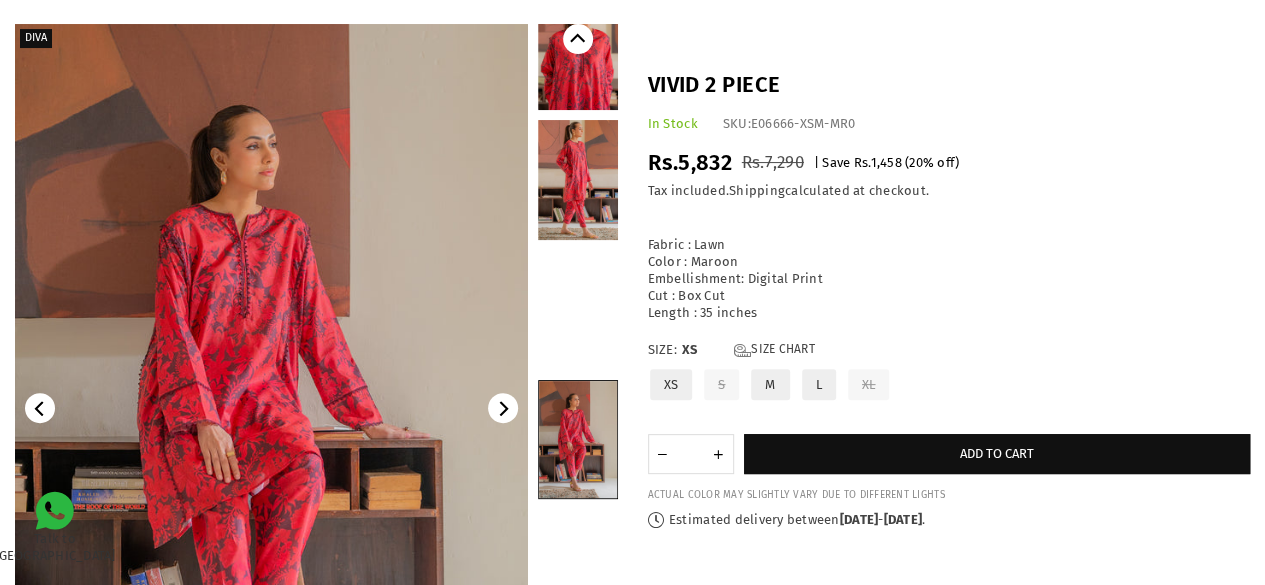click at bounding box center [578, 569] 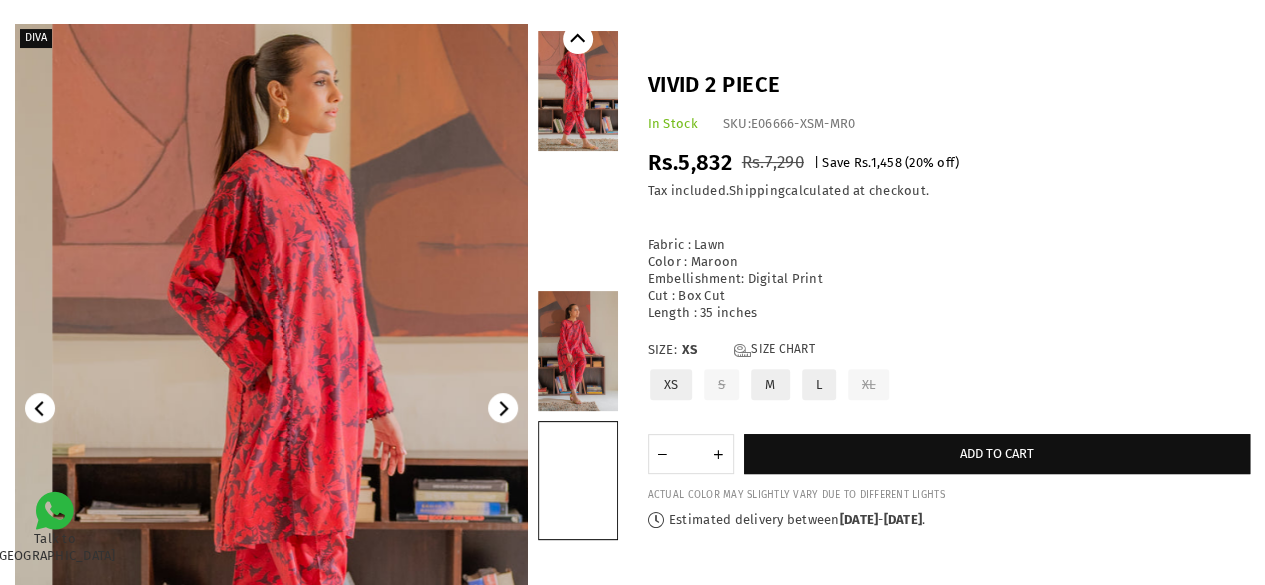 scroll, scrollTop: 294, scrollLeft: 0, axis: vertical 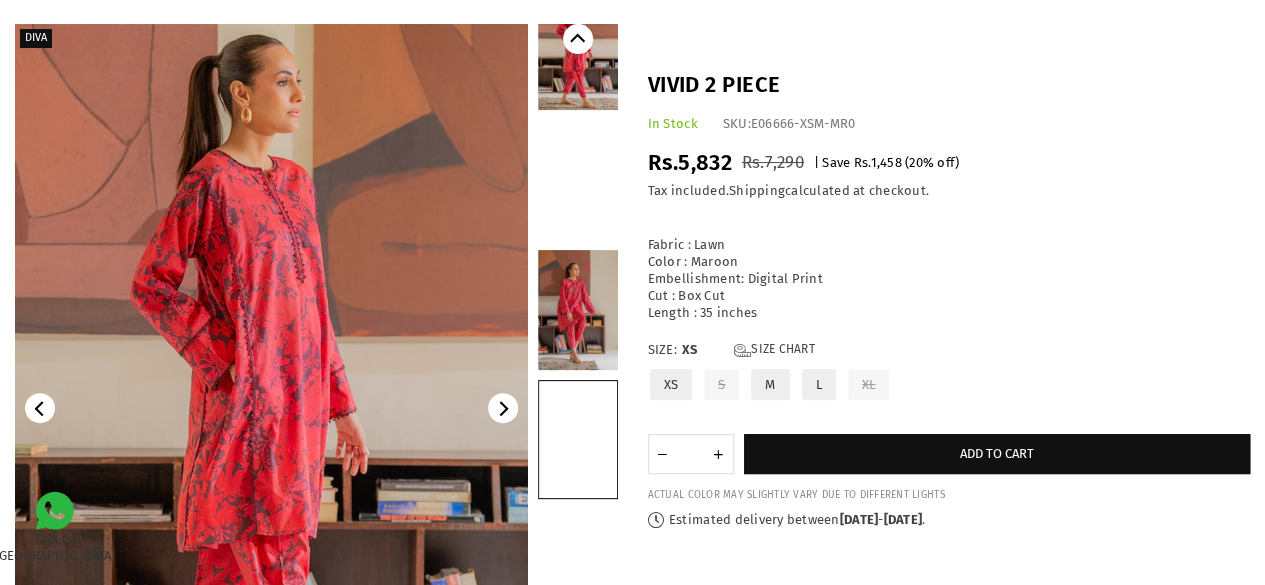 click at bounding box center [578, 569] 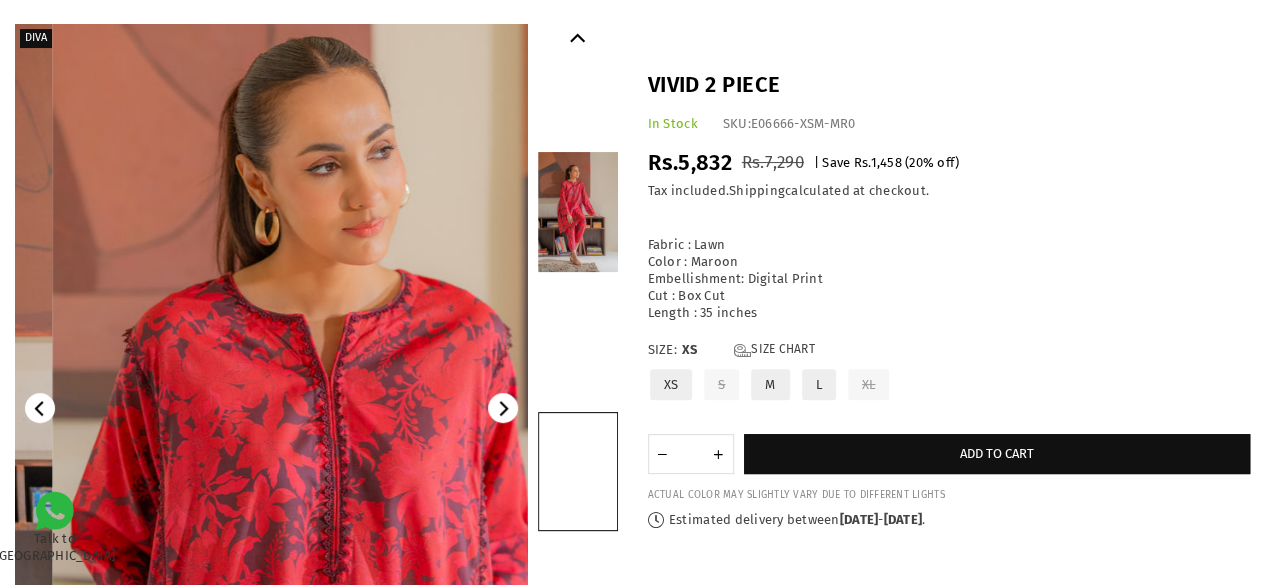 scroll, scrollTop: 424, scrollLeft: 0, axis: vertical 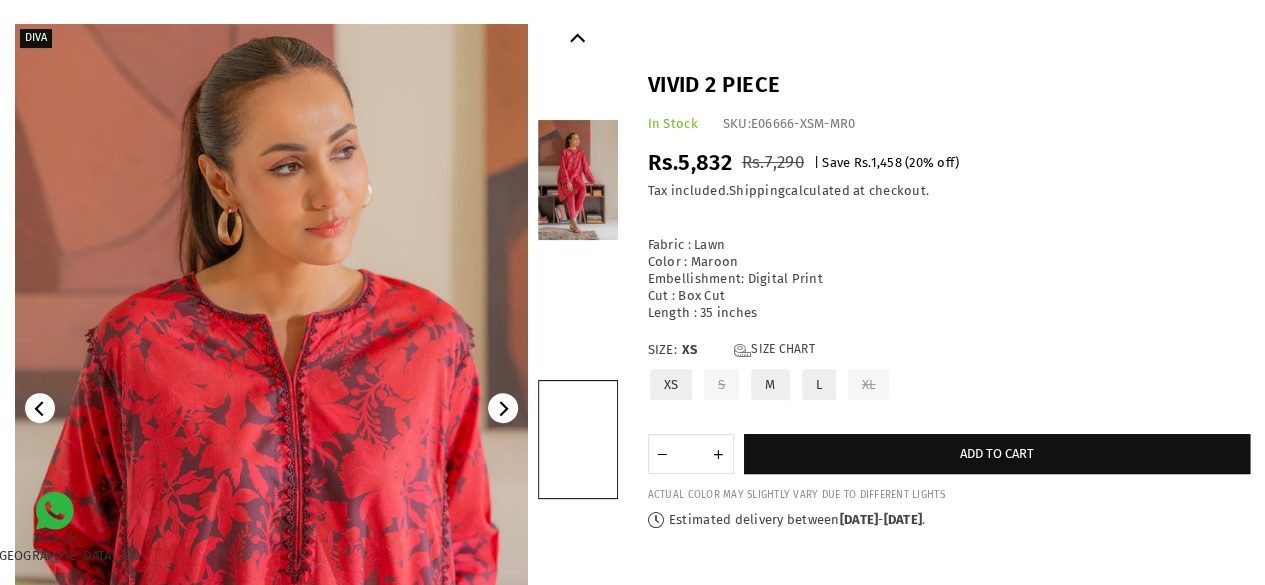 click at bounding box center (271, 408) 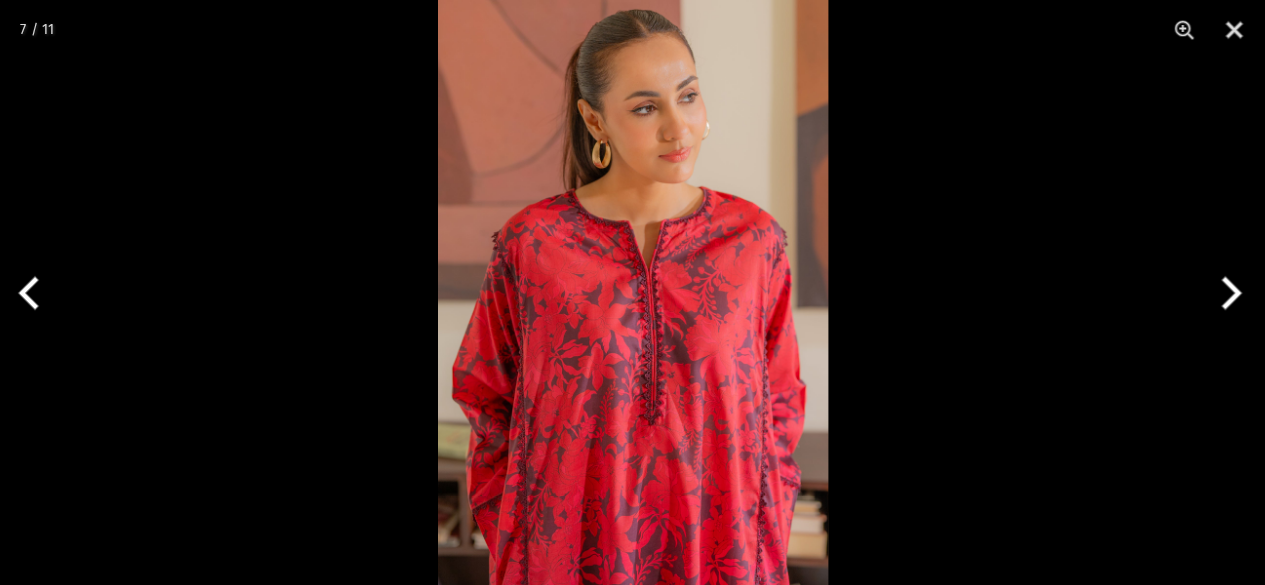 click at bounding box center (633, 292) 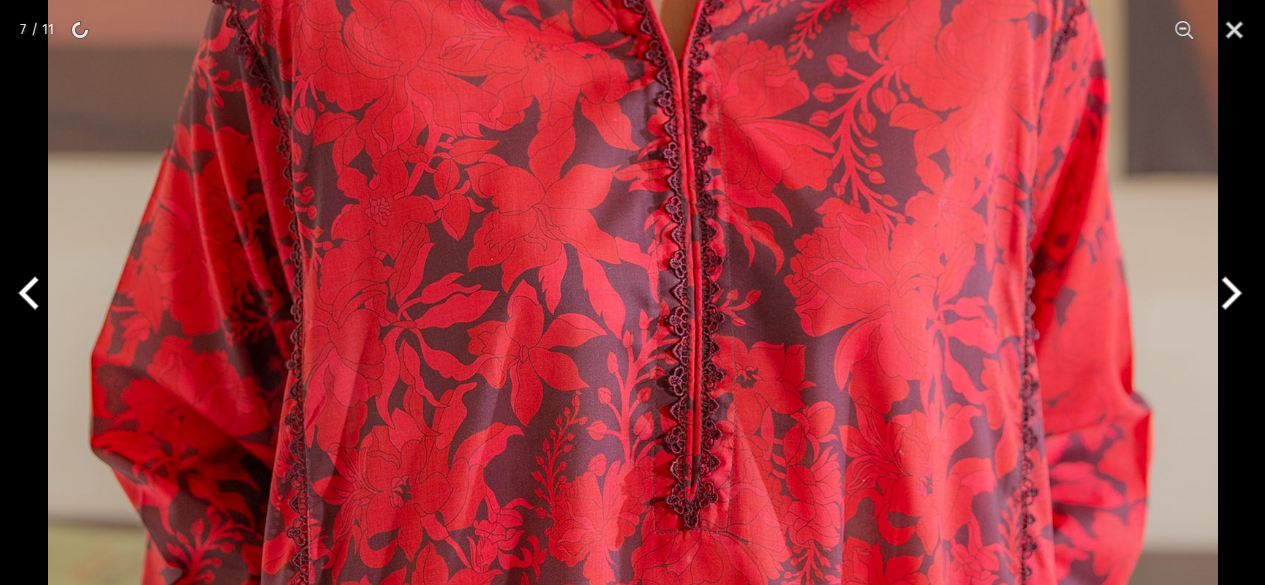 click at bounding box center (633, 131) 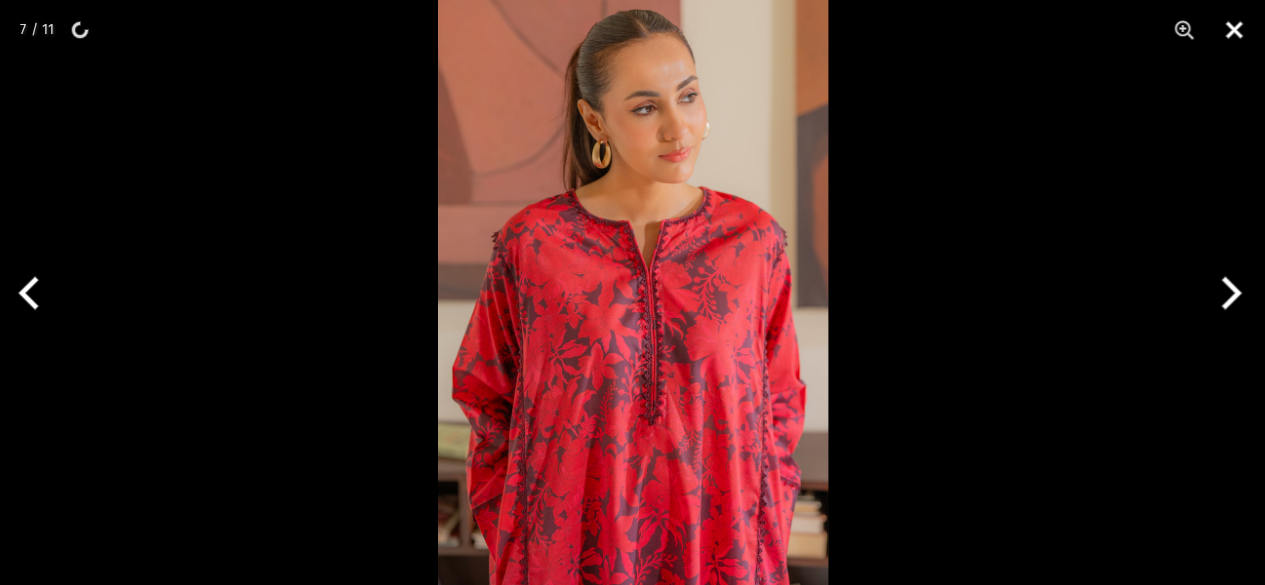 click at bounding box center (1234, 30) 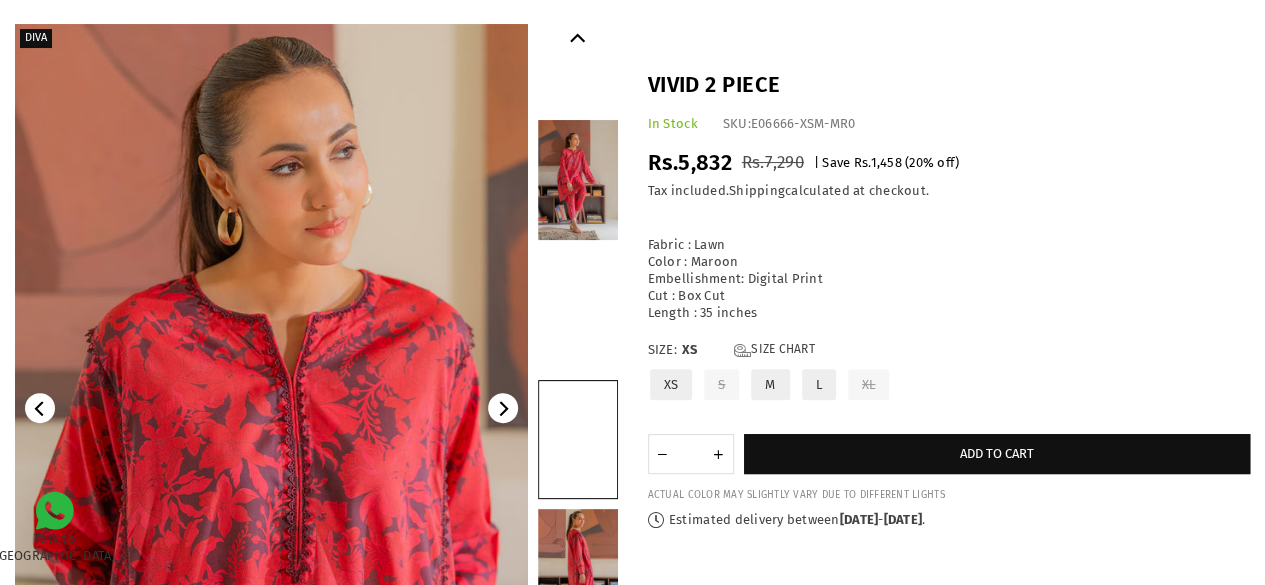 click on "Fabric : Lawn Color : Maroon  Embellishment: Digital Print   Cut : Box Cut Length : 35 inches" at bounding box center (949, 270) 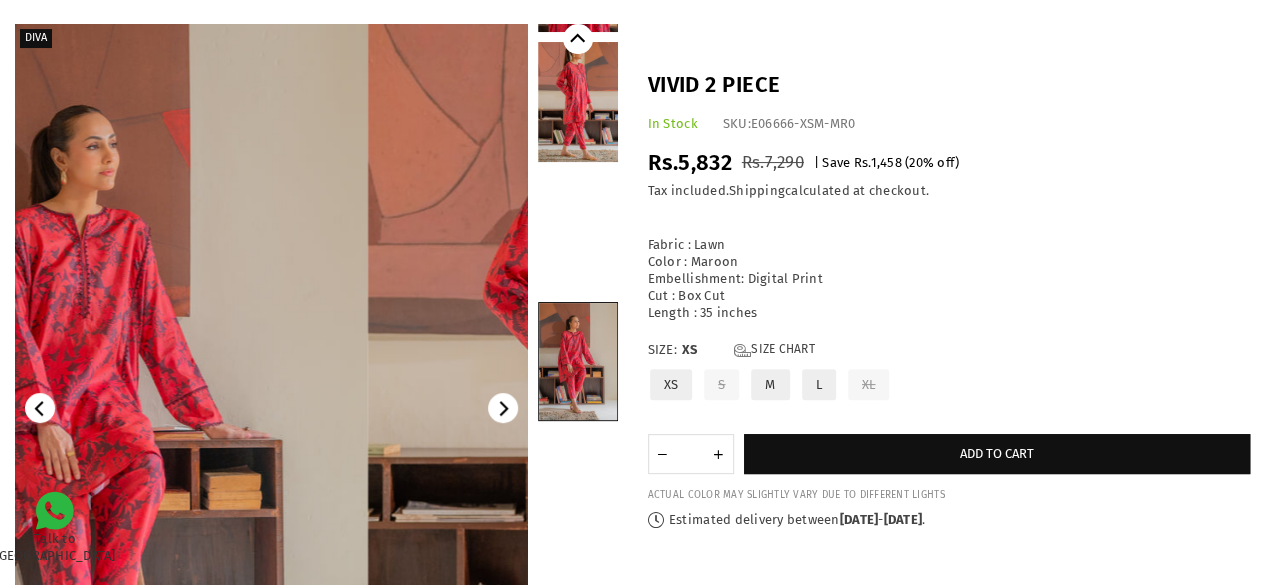 scroll, scrollTop: 164, scrollLeft: 0, axis: vertical 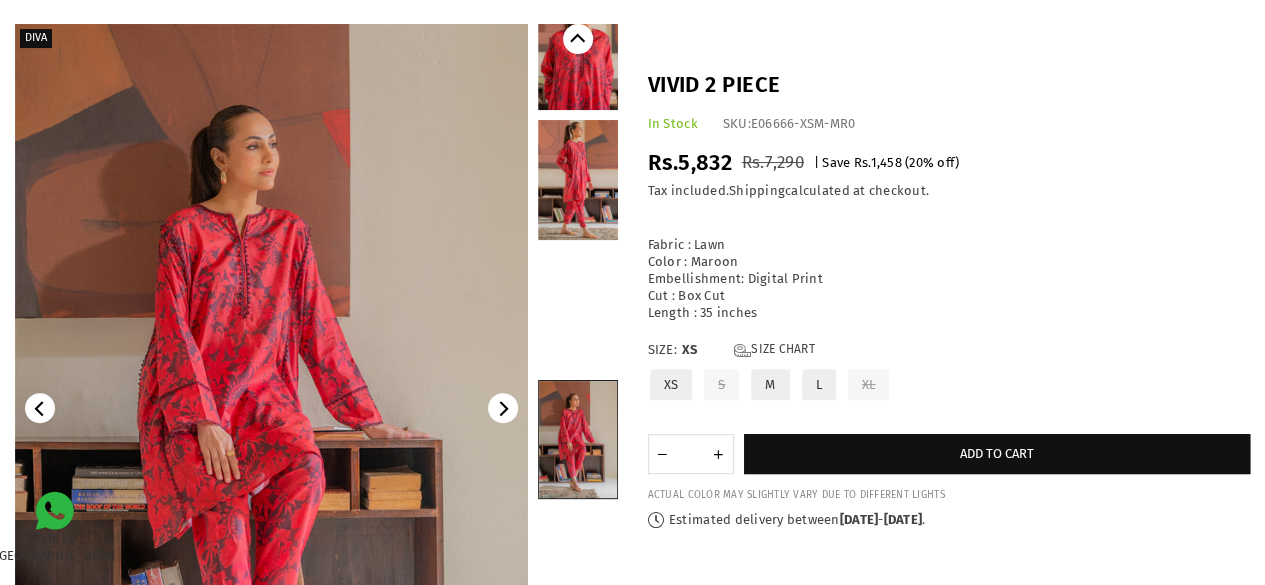 click on "Regular price                        Rs.5,832                        Rs.7,290                                                                                        |                             Save                            Rs.1,458                            ( 20 % off)                                                                                   /" at bounding box center [949, 163] 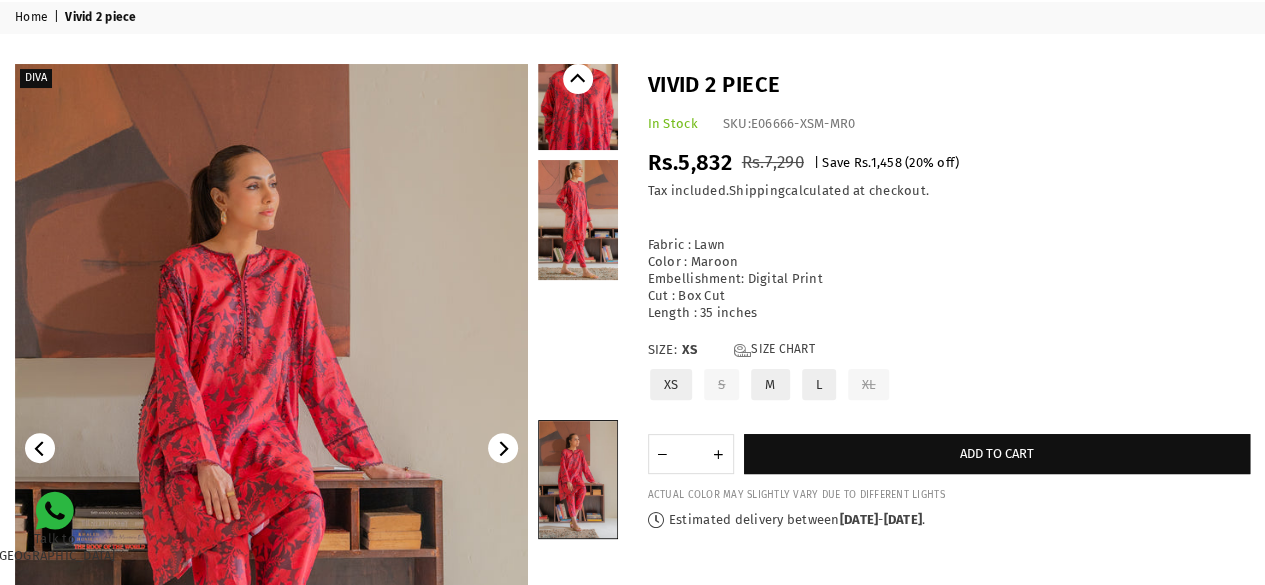 scroll, scrollTop: 0, scrollLeft: 0, axis: both 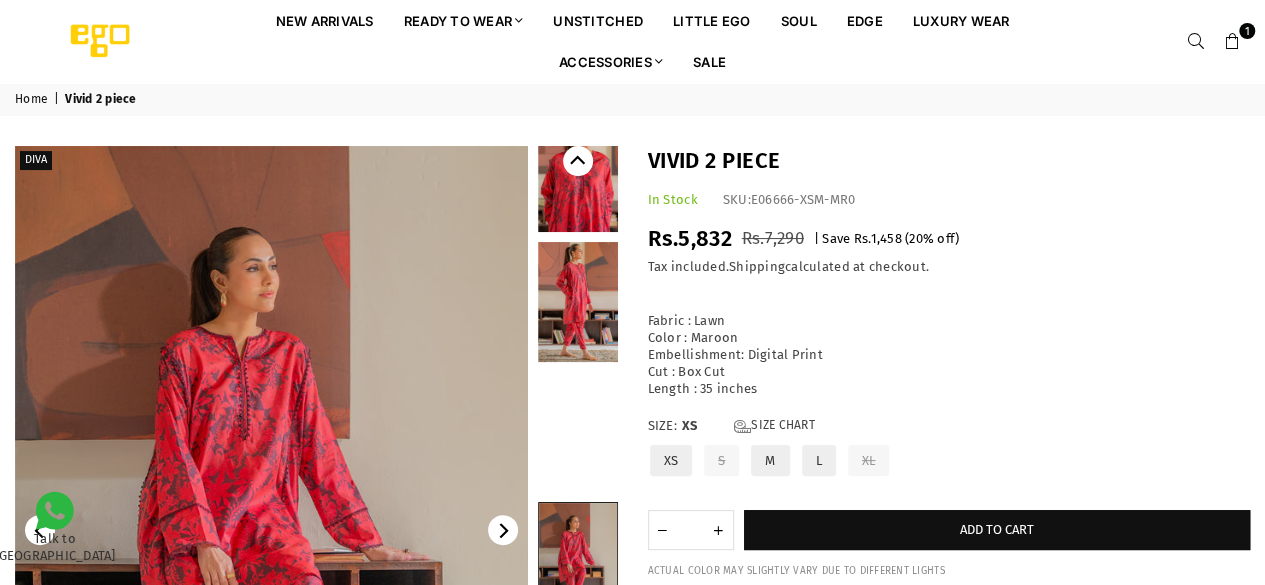 click on "Vivid 2 piece                                          In Stock                      SKU:  E06666-XSM-MR0                                                                       Regular price                        Rs.5,832                        Rs.7,290                                                                                        |                             Save                            Rs.1,458                            ( 20 % off)                                                                                   /                                                                                           Tax included.                       Shipping  calculated at checkout.                                                                                                      Fabric : Lawn Color : Maroon  Embellishment: Digital Print   Cut : Box Cut Length : 35 inches                                                                                            Size:  XS   XS" at bounding box center [949, 375] 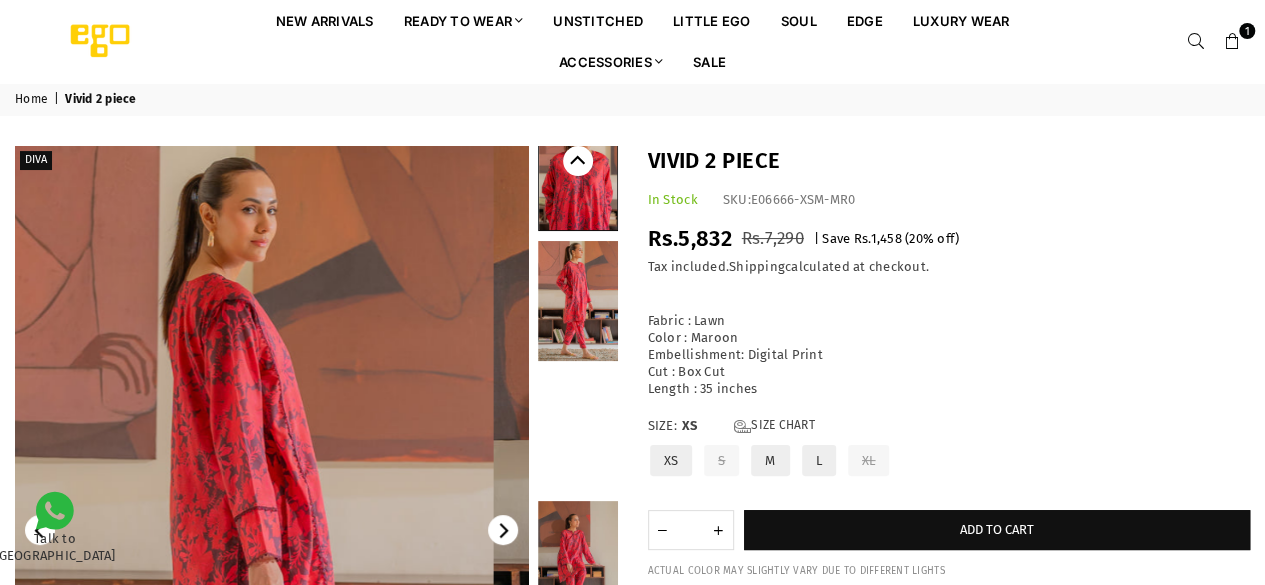 scroll, scrollTop: 0, scrollLeft: 0, axis: both 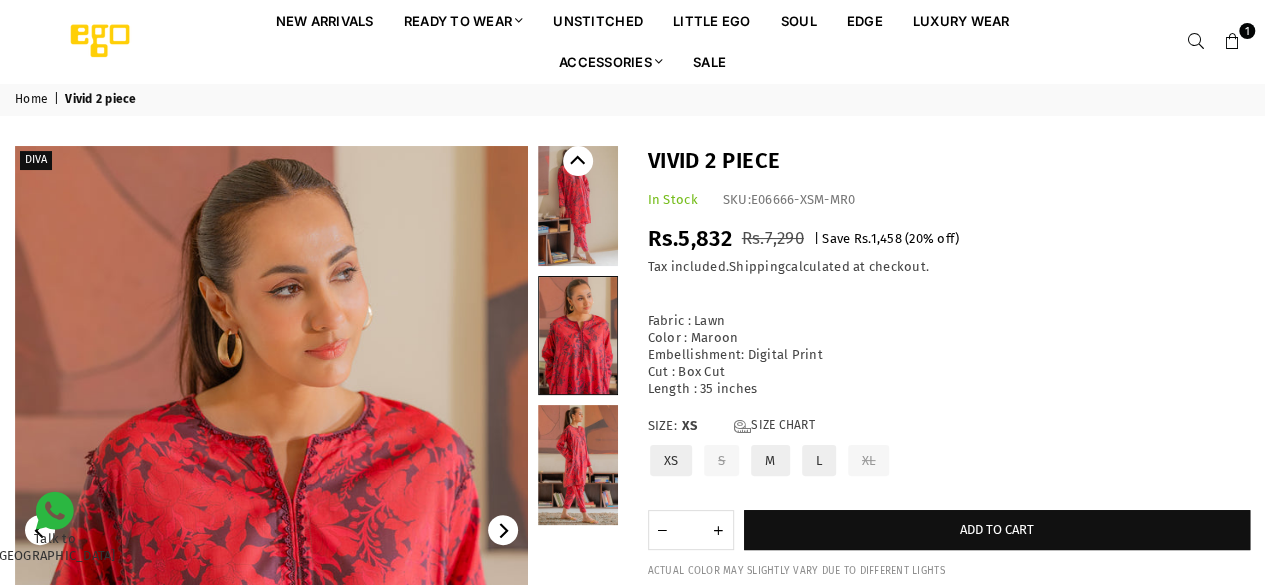 click at bounding box center (578, 206) 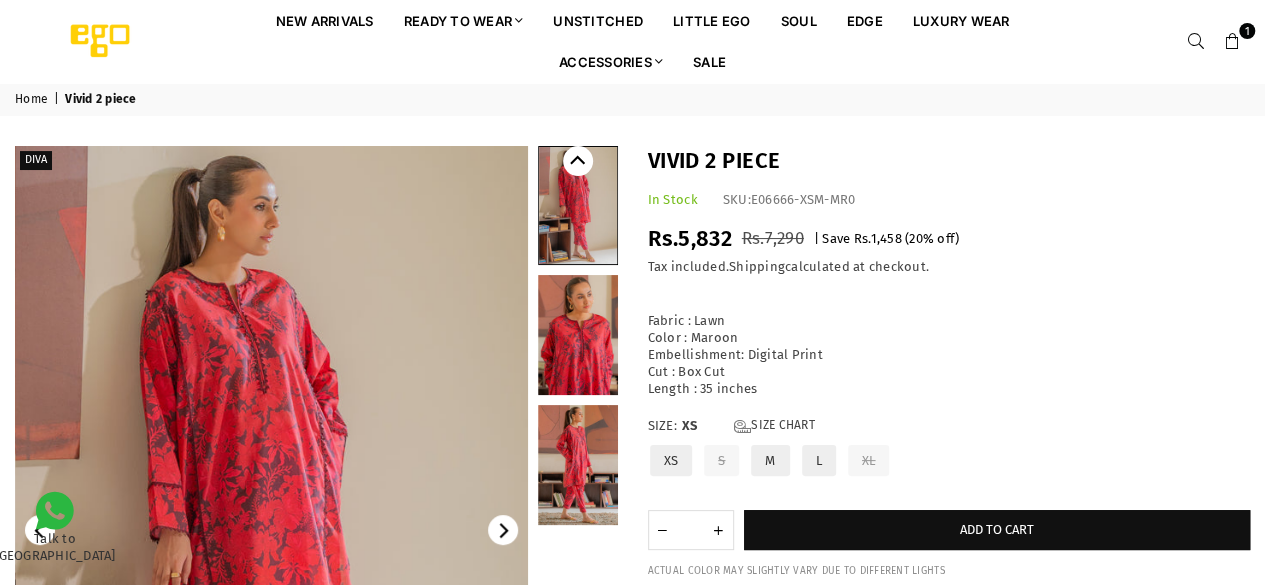 click at bounding box center (578, 205) 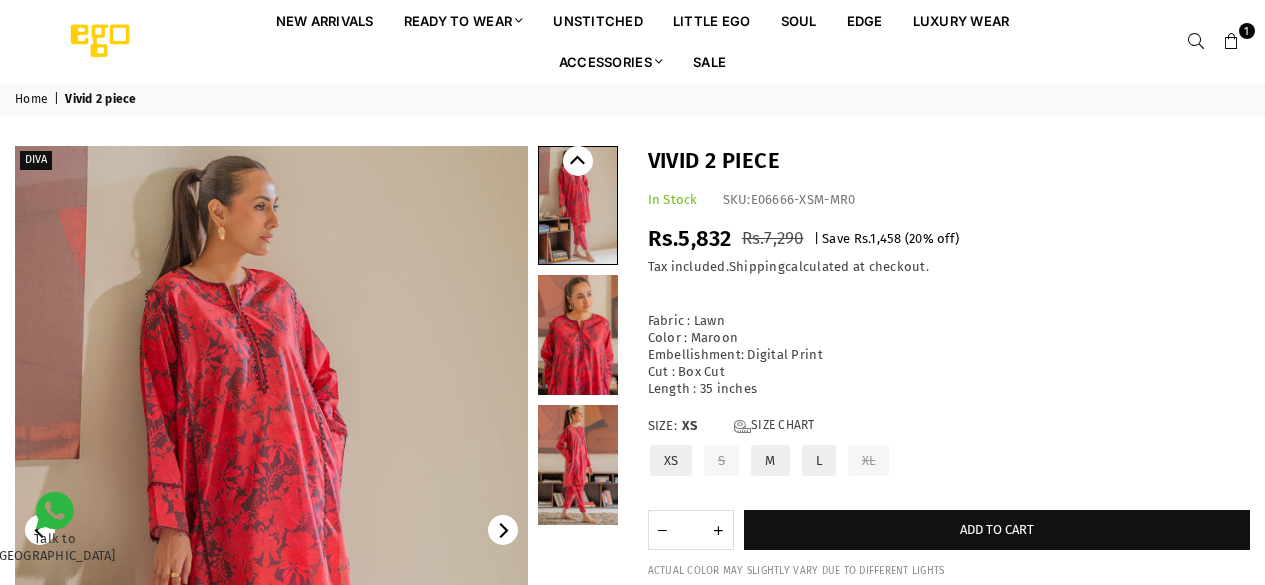 scroll, scrollTop: 0, scrollLeft: 0, axis: both 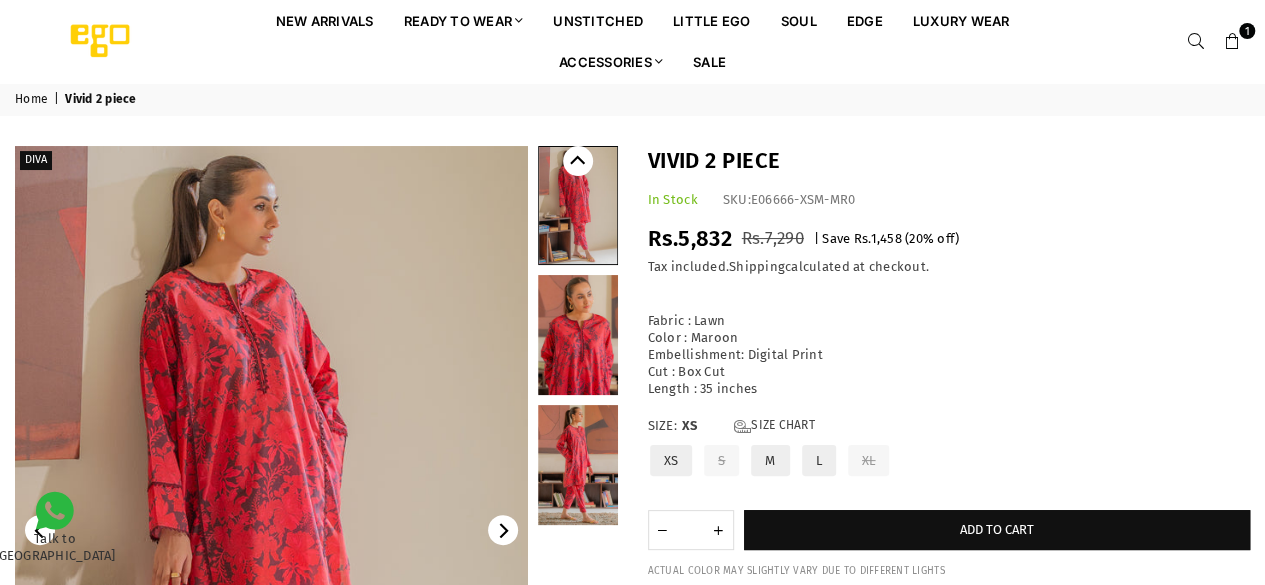 click on "Regular price                        Rs.5,832                        Rs.7,290                                                                                        |                             Save                            Rs.1,458                            ( 20 % off)                                                                                   /" at bounding box center [949, 239] 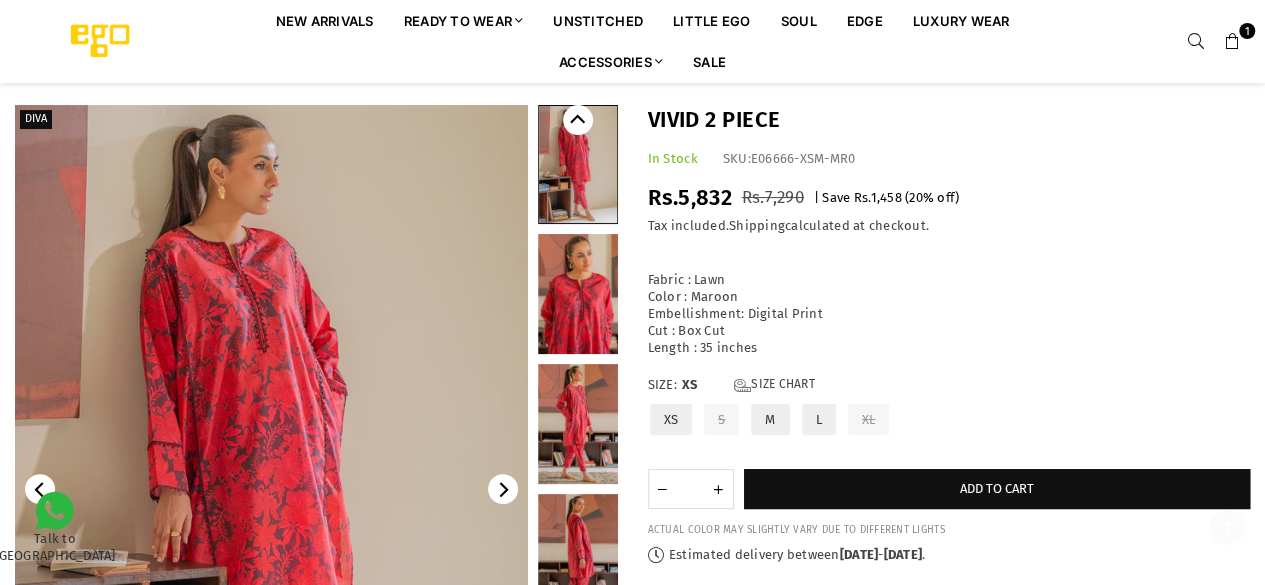 scroll, scrollTop: 322, scrollLeft: 0, axis: vertical 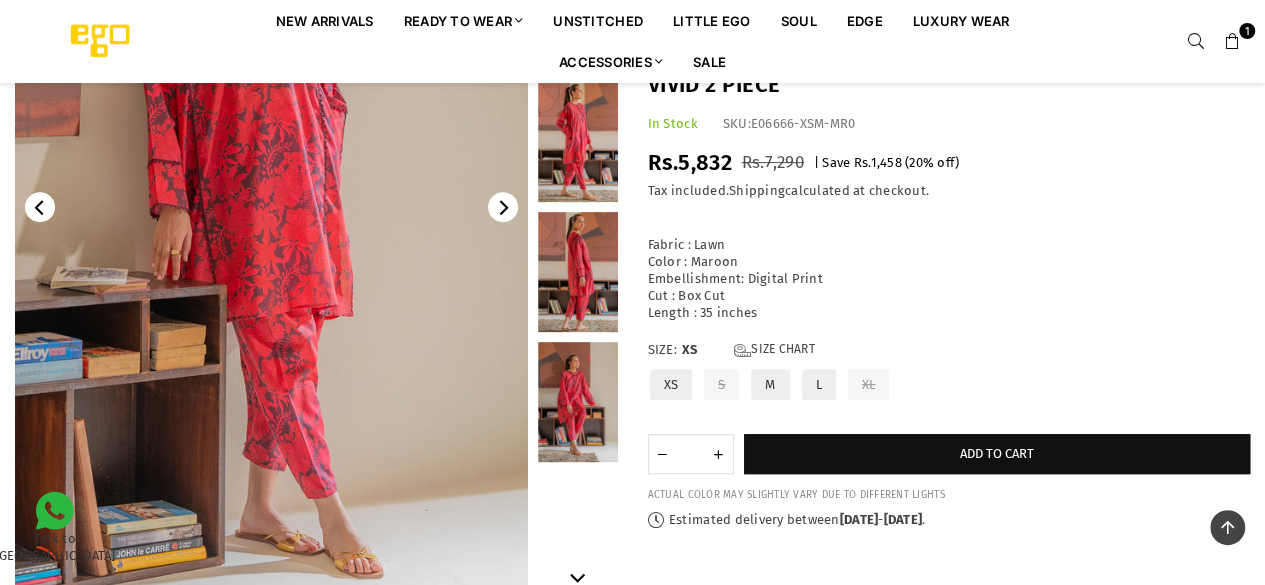 click at bounding box center [271, 207] 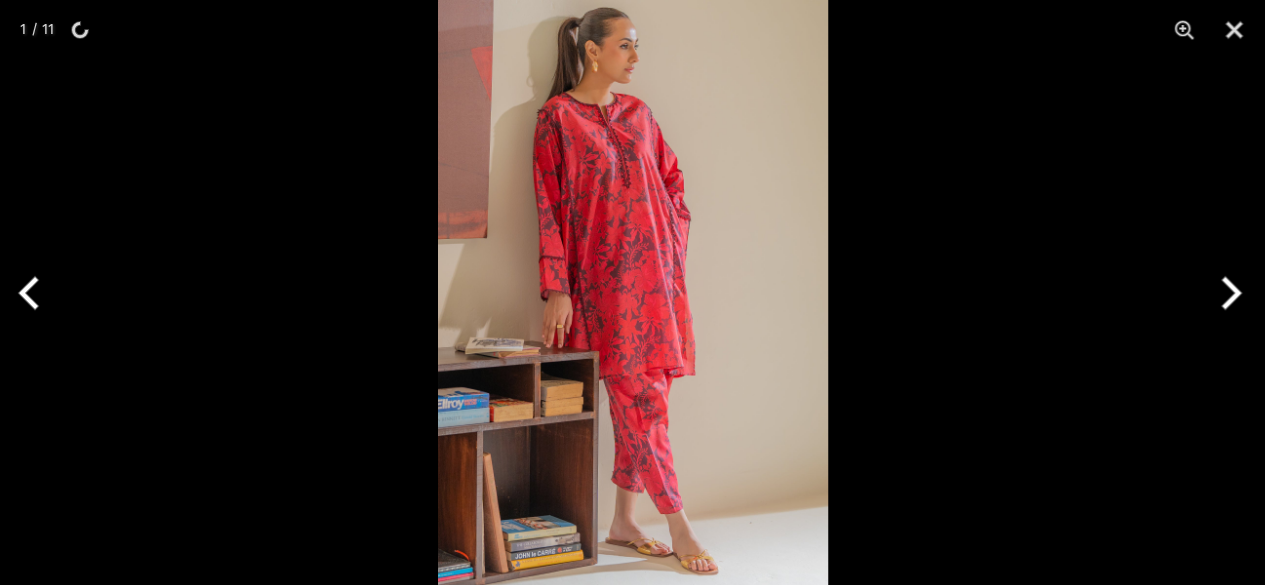 click at bounding box center (633, 292) 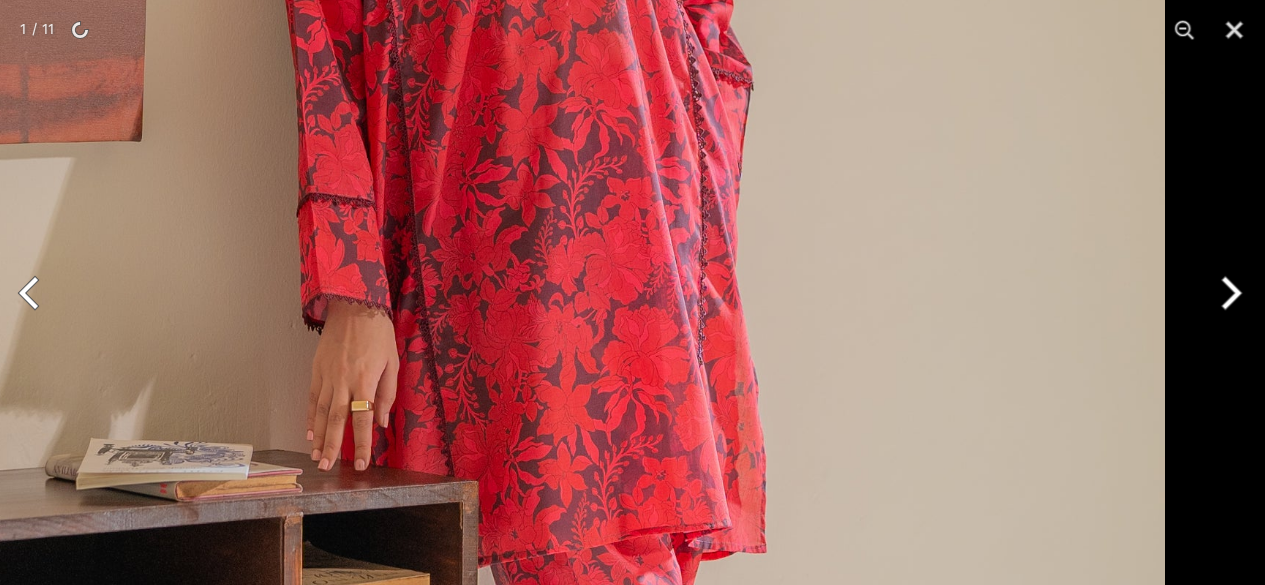 click on "Ego New Arrivals  Ready to Wear  2 PIECE | 3 PIECE All Casuals All Luxury Diva Core Monzene Pulse Boho Soul unstitched  Little EGO  Soul  EDGE  Luxury Wear  Accessories  Bottoms Wraps Inner Sale    1 New Arrivals   Ready to wear   2 PIECE | 3 PIECE All Casuals All Luxury Diva Core Monzene Pulse Boho Soul Unstitched   Little EGO GIRLS 2 TO 8 YEARS   Soul LUXURY WEAR   EDGE Always ready to surprise you   LUXURY WEAR   Accessories   Bottoms Wraps Inner SALE   LOGIN Register Now
Home | Vivid 2 piece" at bounding box center (632, 1160) 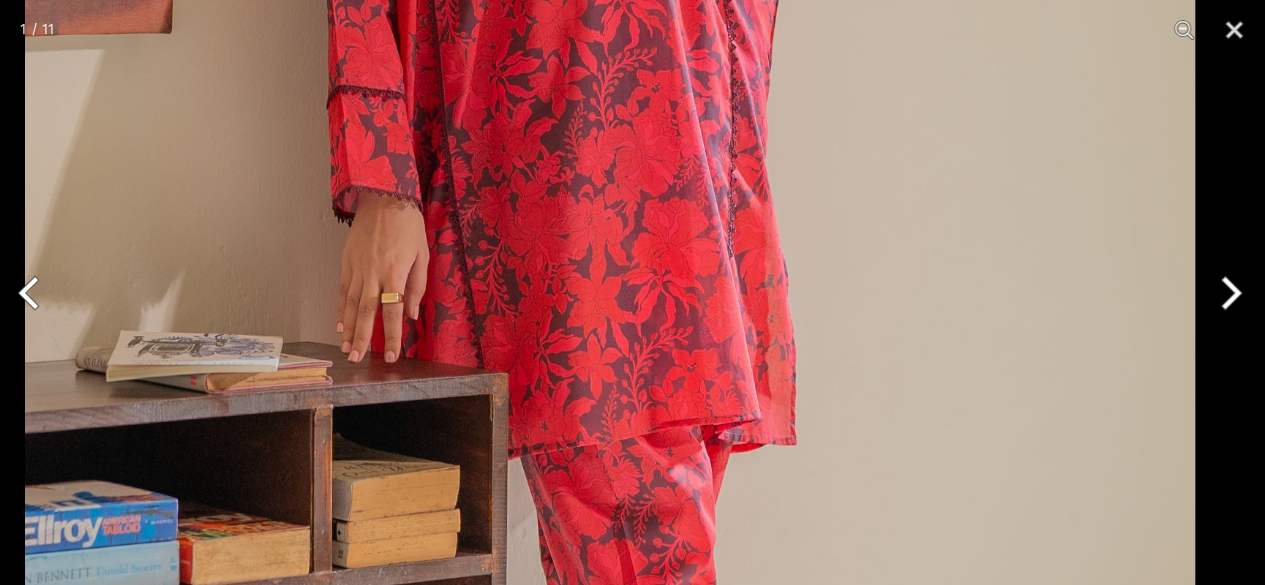 click at bounding box center (610, 196) 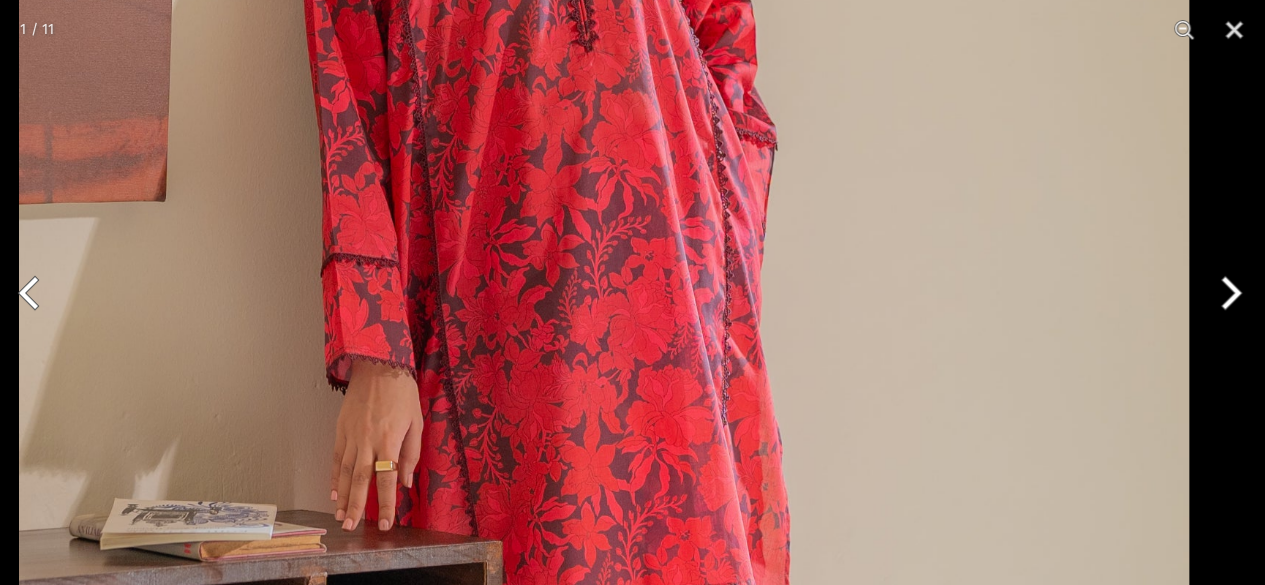 click at bounding box center [604, 364] 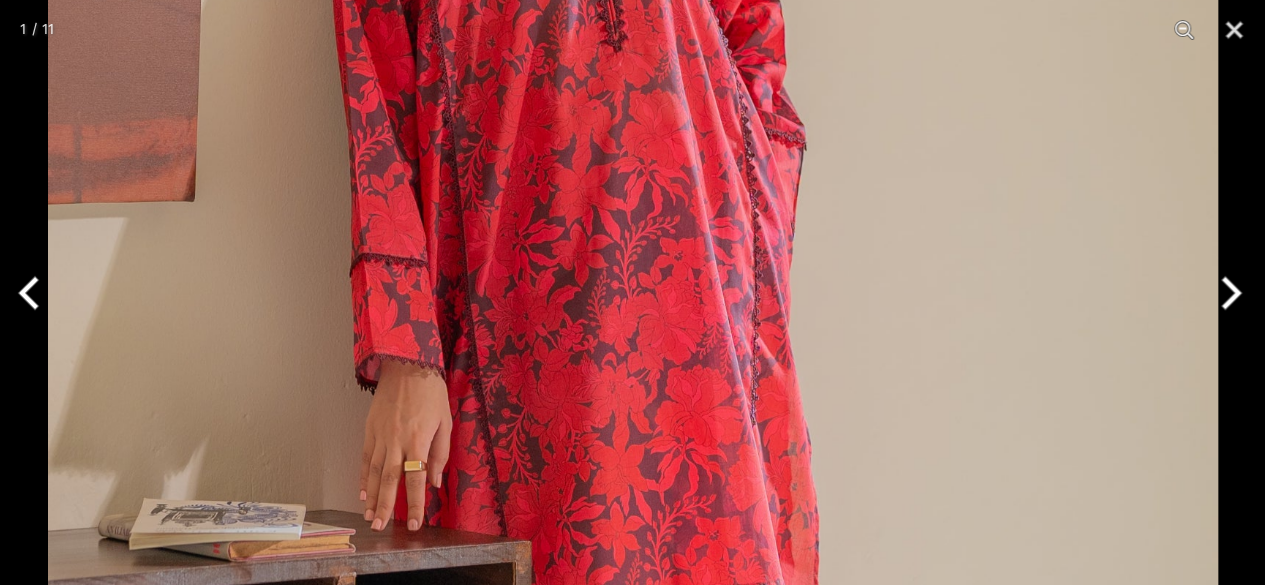 click at bounding box center (633, 364) 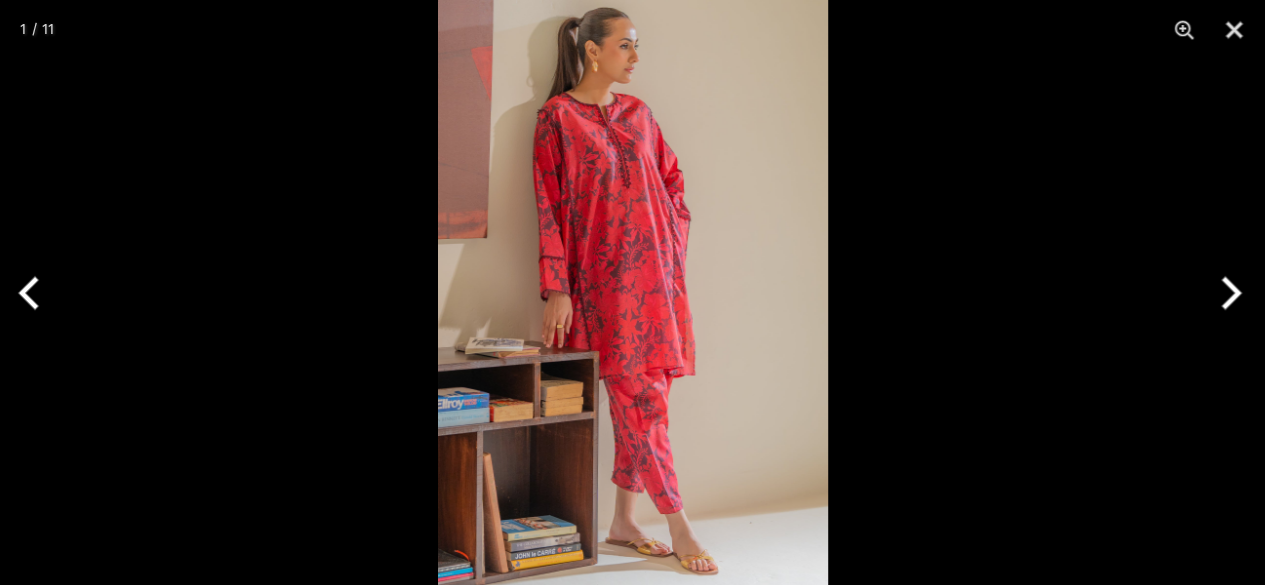 click at bounding box center (1227, 293) 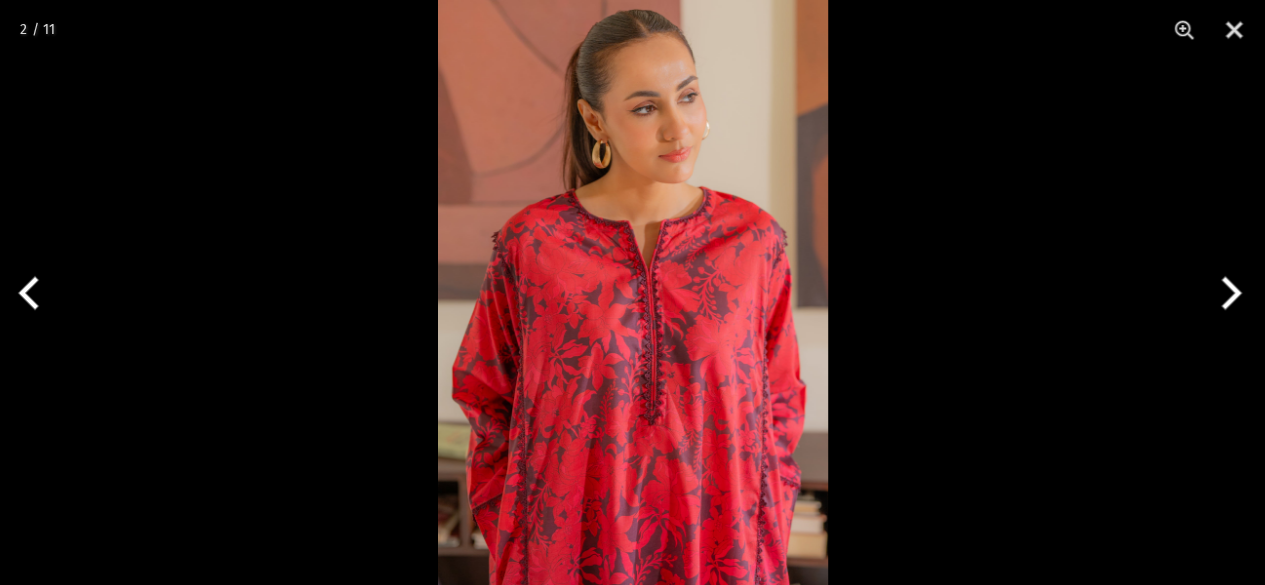click at bounding box center (633, 292) 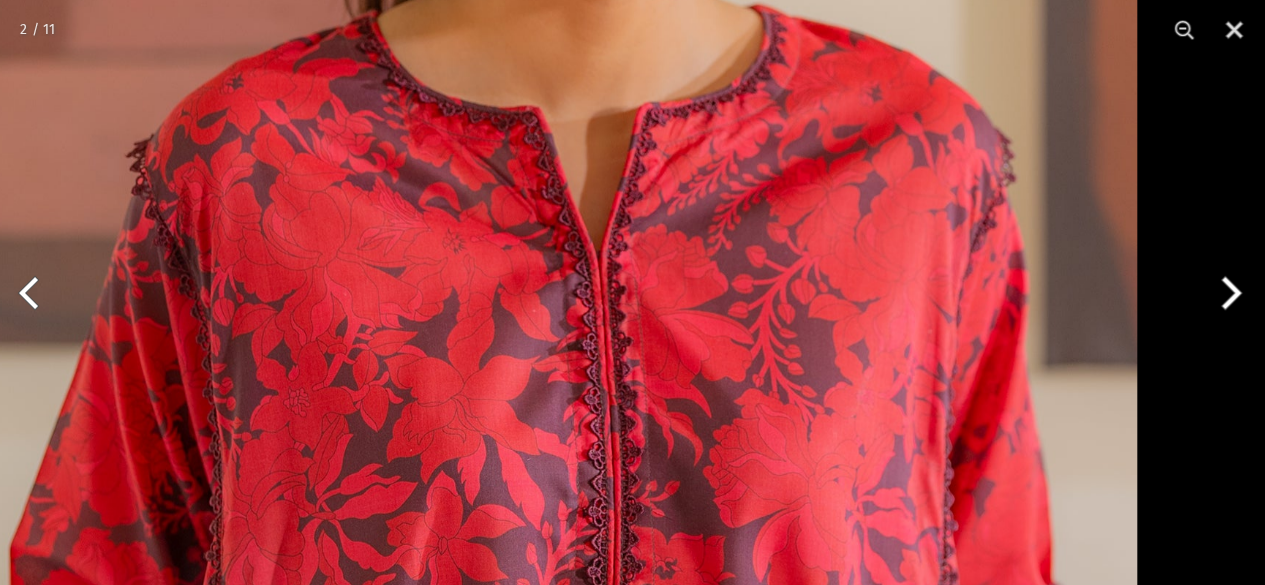 click on "Ego New Arrivals  Ready to Wear  2 PIECE | 3 PIECE All Casuals All Luxury Diva Core Monzene Pulse Boho Soul unstitched  Little EGO  Soul  EDGE  Luxury Wear  Accessories  Bottoms Wraps Inner Sale    1 New Arrivals   Ready to wear   2 PIECE | 3 PIECE All Casuals All Luxury Diva Core Monzene Pulse Boho Soul Unstitched   Little EGO GIRLS 2 TO 8 YEARS   Soul LUXURY WEAR   EDGE Always ready to surprise you   LUXURY WEAR   Accessories   Bottoms Wraps Inner SALE   LOGIN Register Now
Home | Vivid 2 piece" at bounding box center (632, 1160) 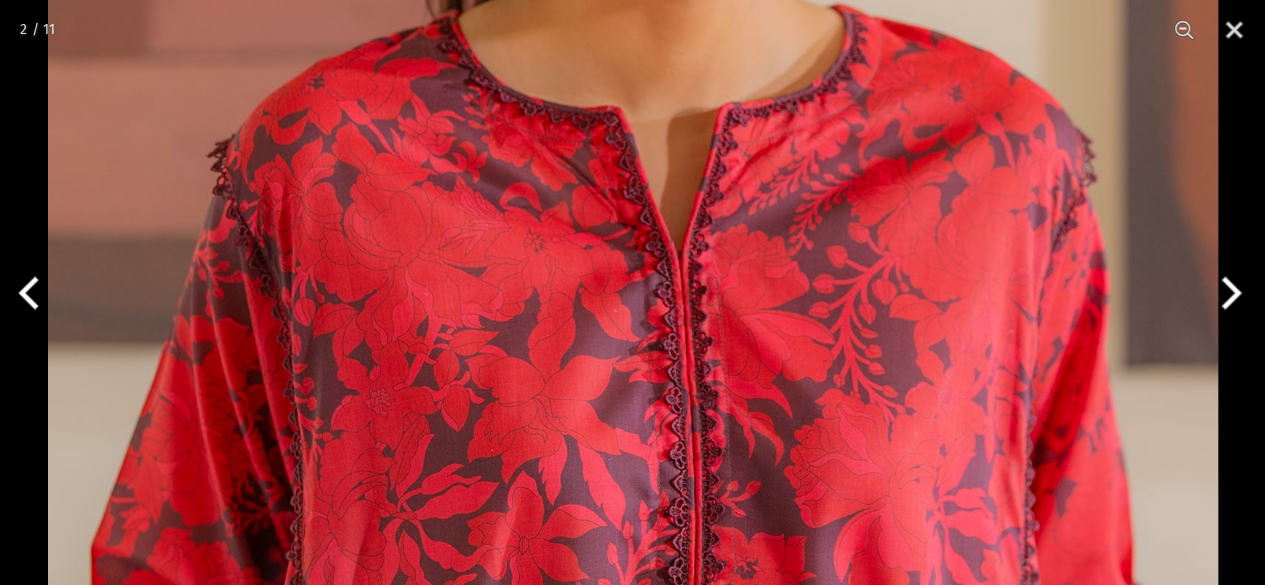 click at bounding box center [633, 322] 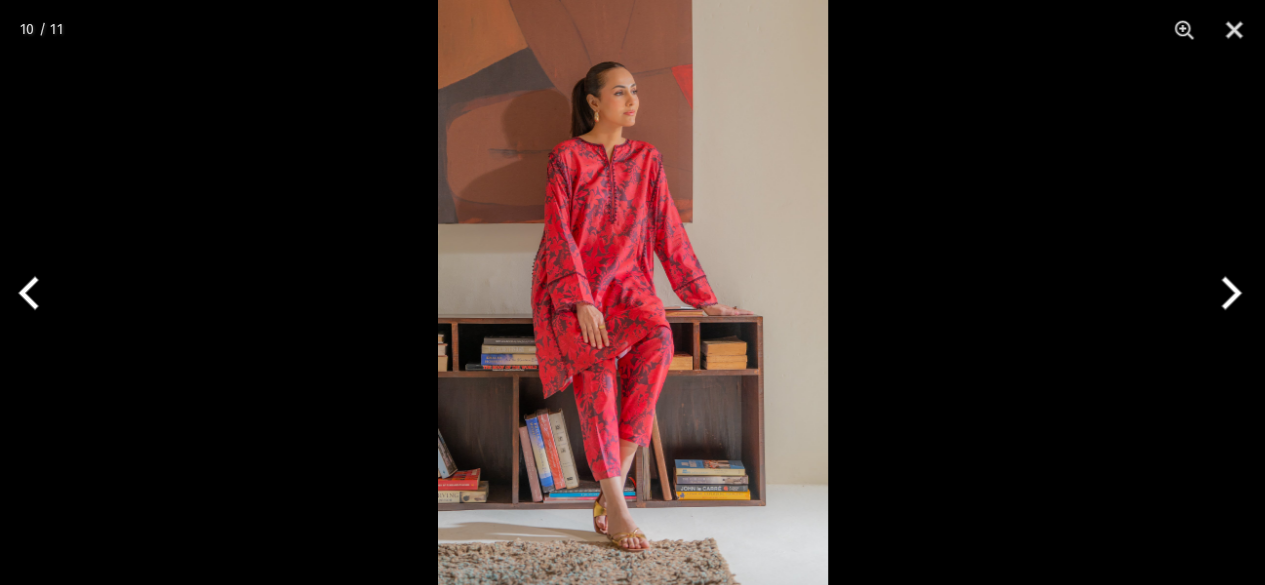 scroll, scrollTop: 660, scrollLeft: 0, axis: vertical 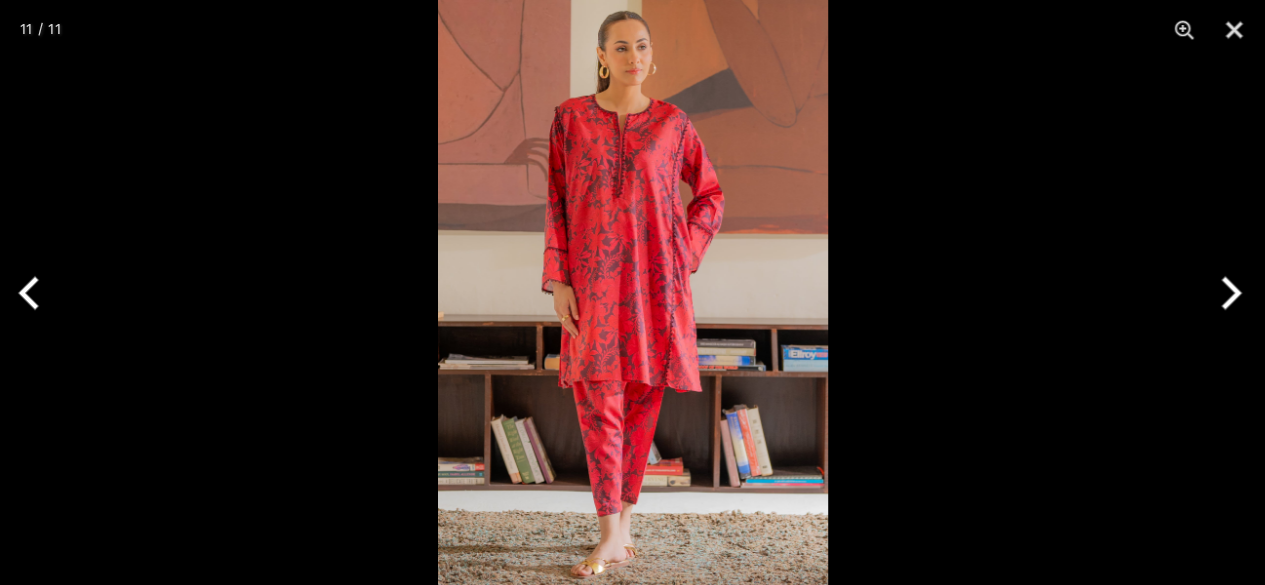 click at bounding box center [633, 292] 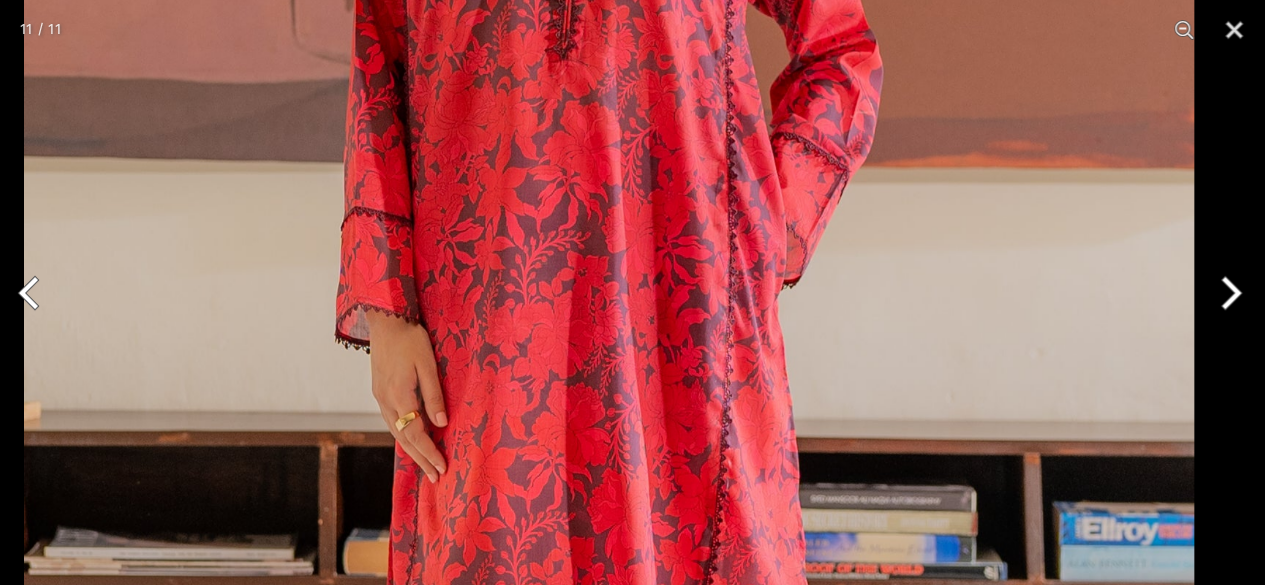 click on "Ego New Arrivals  Ready to Wear  2 PIECE | 3 PIECE All Casuals All Luxury Diva Core Monzene Pulse Boho Soul unstitched  Little EGO  Soul  EDGE  Luxury Wear  Accessories  Bottoms Wraps Inner Sale    1 New Arrivals   Ready to wear   2 PIECE | 3 PIECE All Casuals All Luxury Diva Core Monzene Pulse Boho Soul Unstitched   Little EGO GIRLS 2 TO 8 YEARS   Soul LUXURY WEAR   EDGE Always ready to surprise you   LUXURY WEAR   Accessories   Bottoms Wraps Inner SALE   LOGIN Register Now
Home | Vivid 2 piece" at bounding box center (632, 1160) 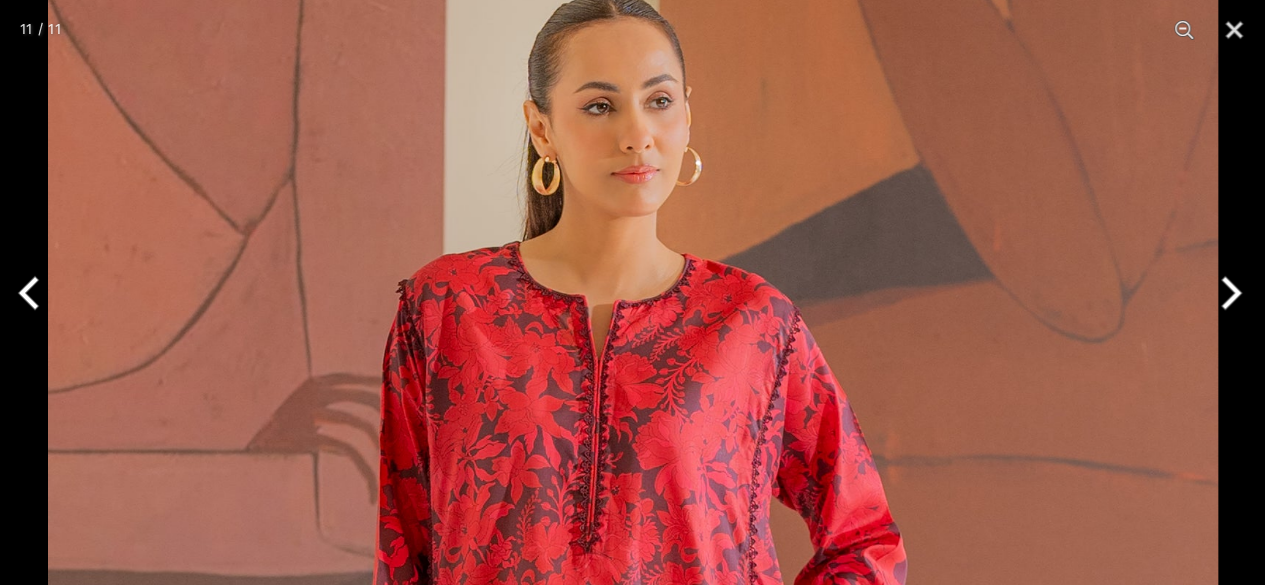 click at bounding box center (633, 837) 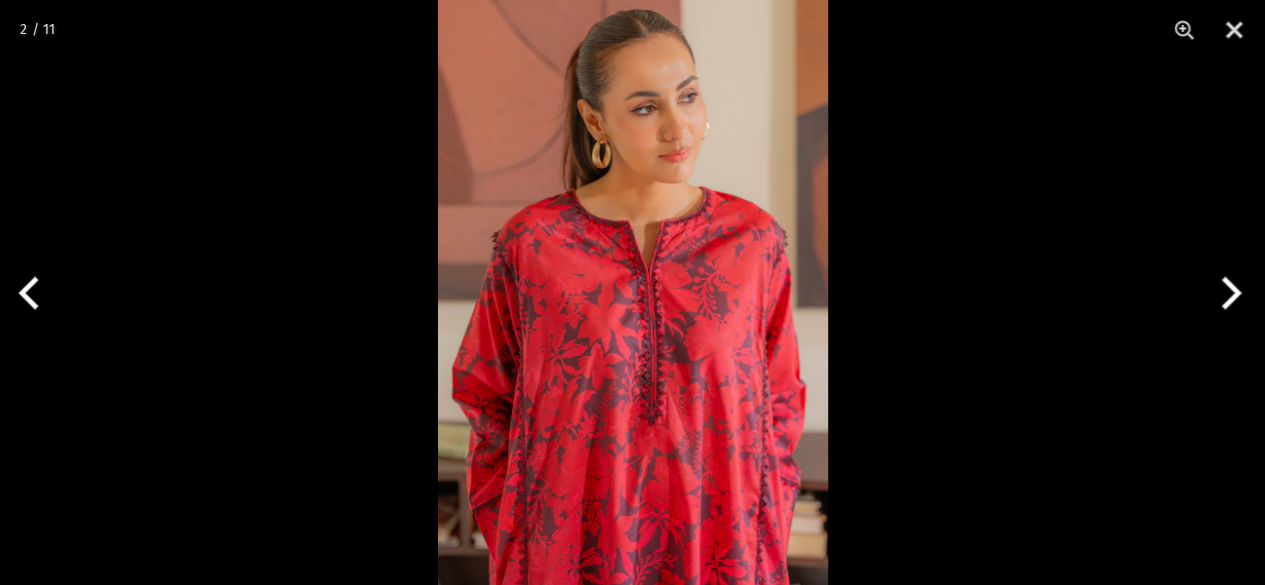 scroll, scrollTop: 0, scrollLeft: 0, axis: both 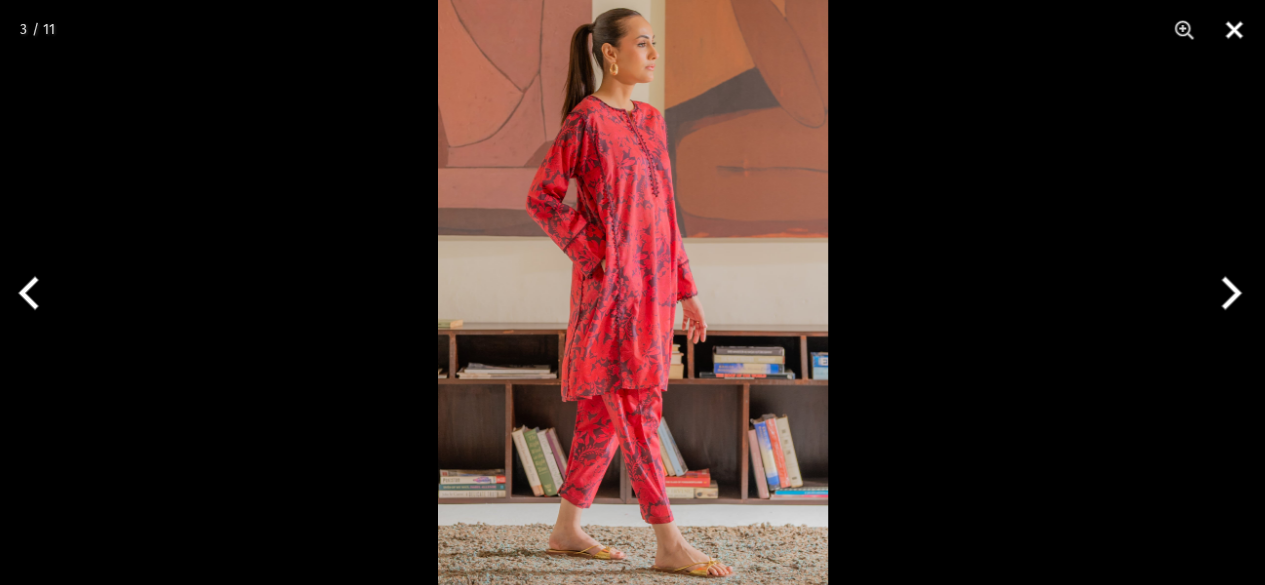 click at bounding box center [1234, 30] 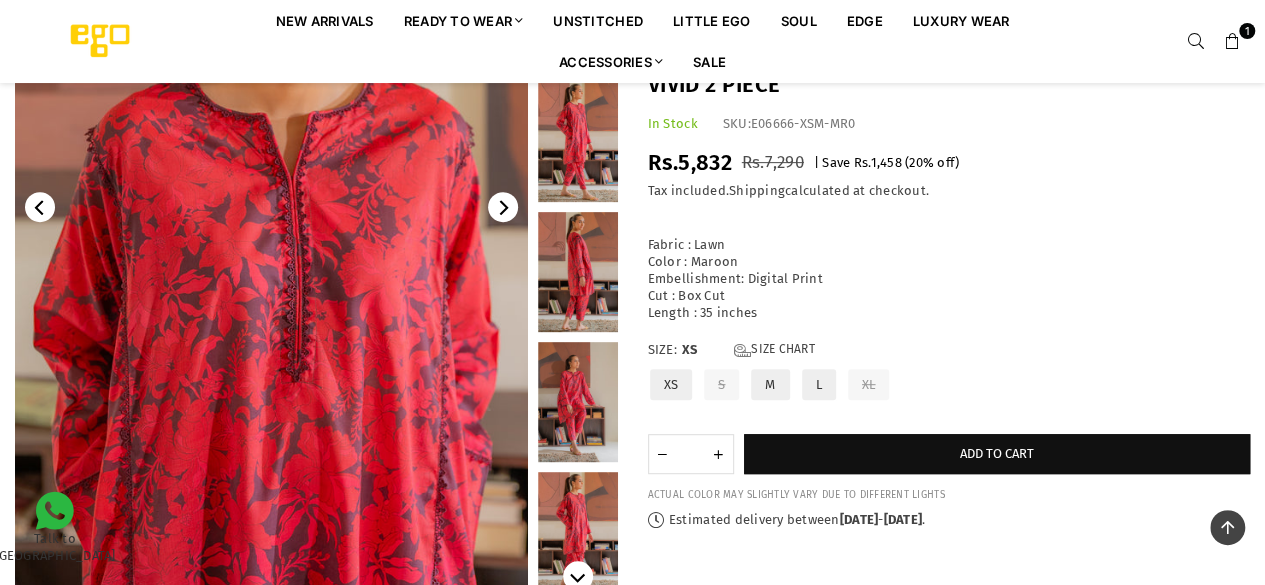 click on "Regular price                        Rs.5,832                        Rs.7,290                                                                                        |                             Save                            Rs.1,458                            ( 20 % off)                                                                                   /" at bounding box center (949, 163) 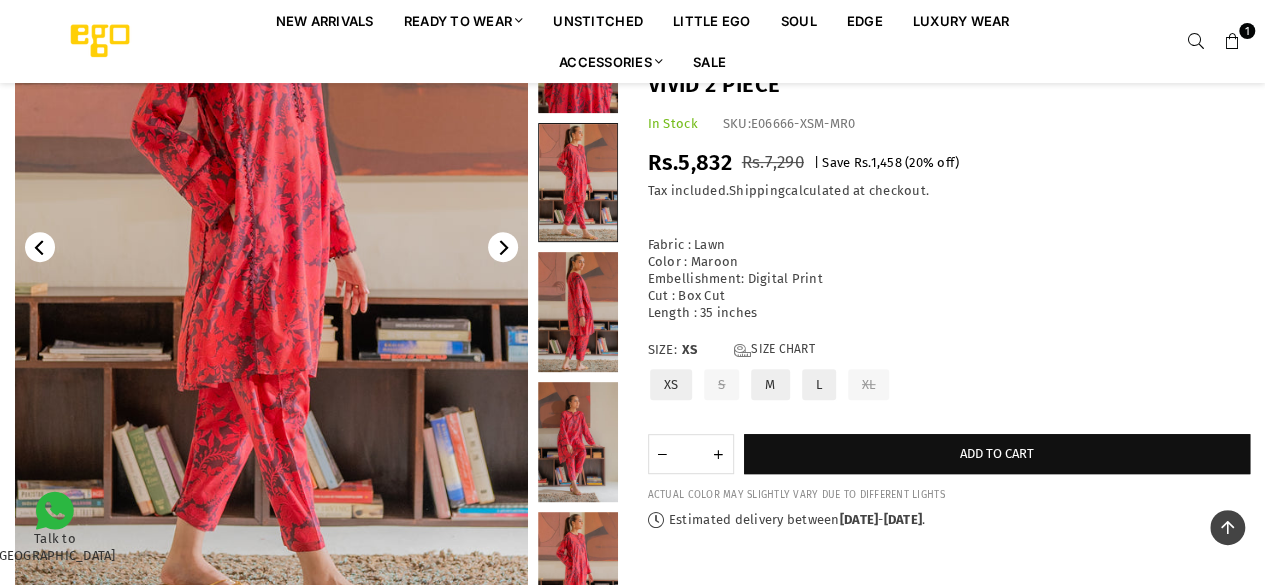 scroll, scrollTop: 42, scrollLeft: 0, axis: vertical 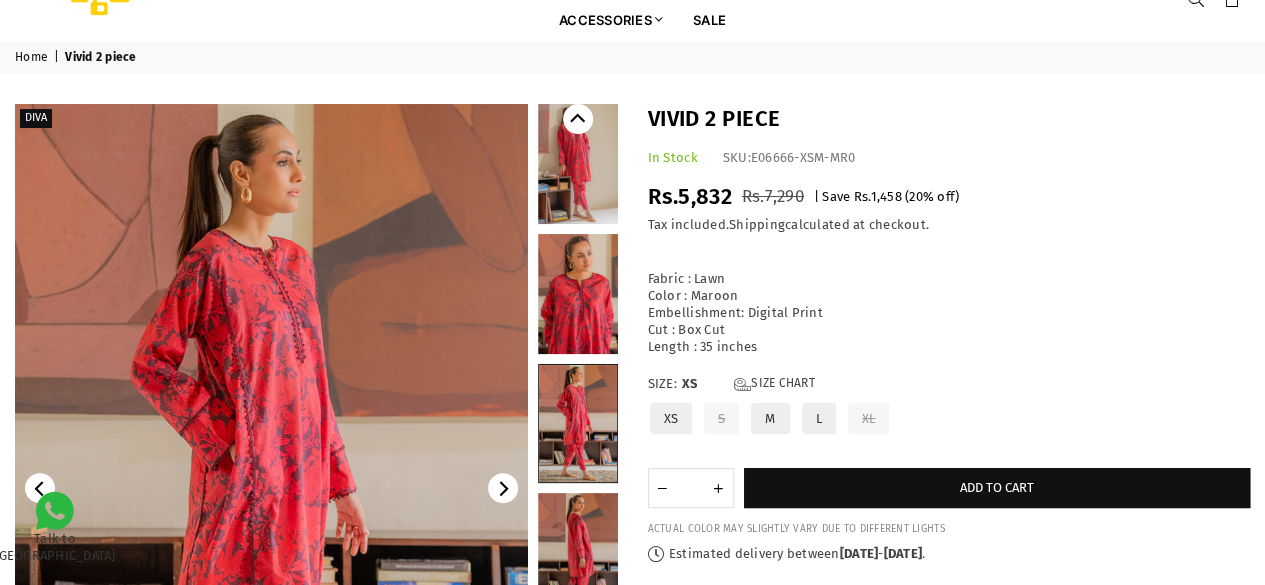 click at bounding box center (578, 164) 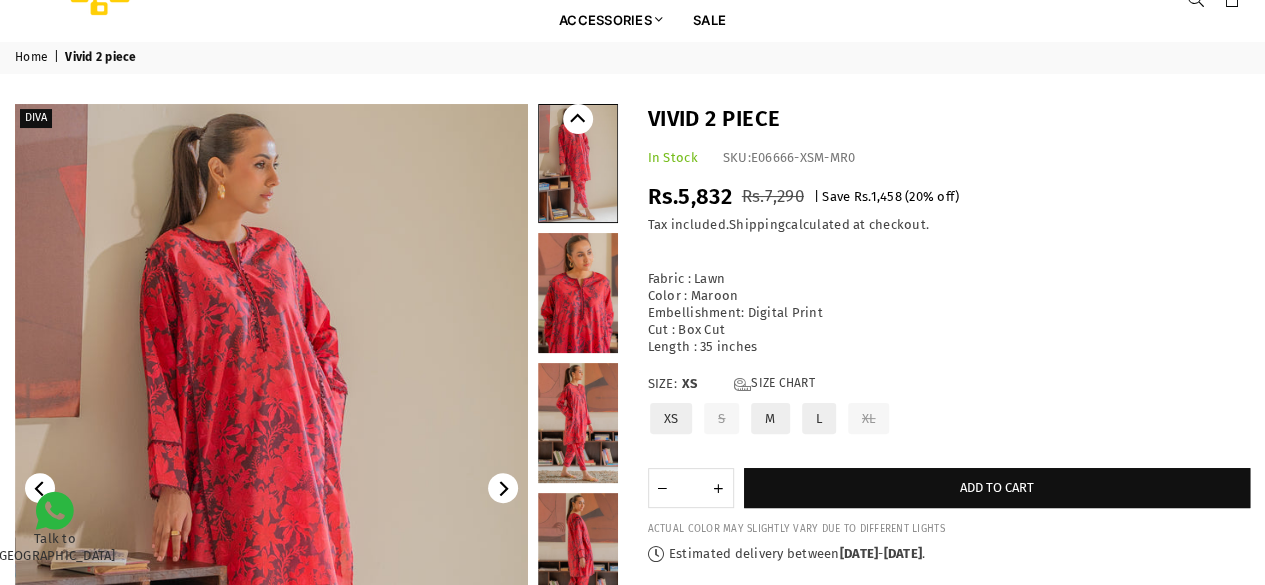 click on "Tax included.                       Shipping  calculated at checkout." at bounding box center (949, 225) 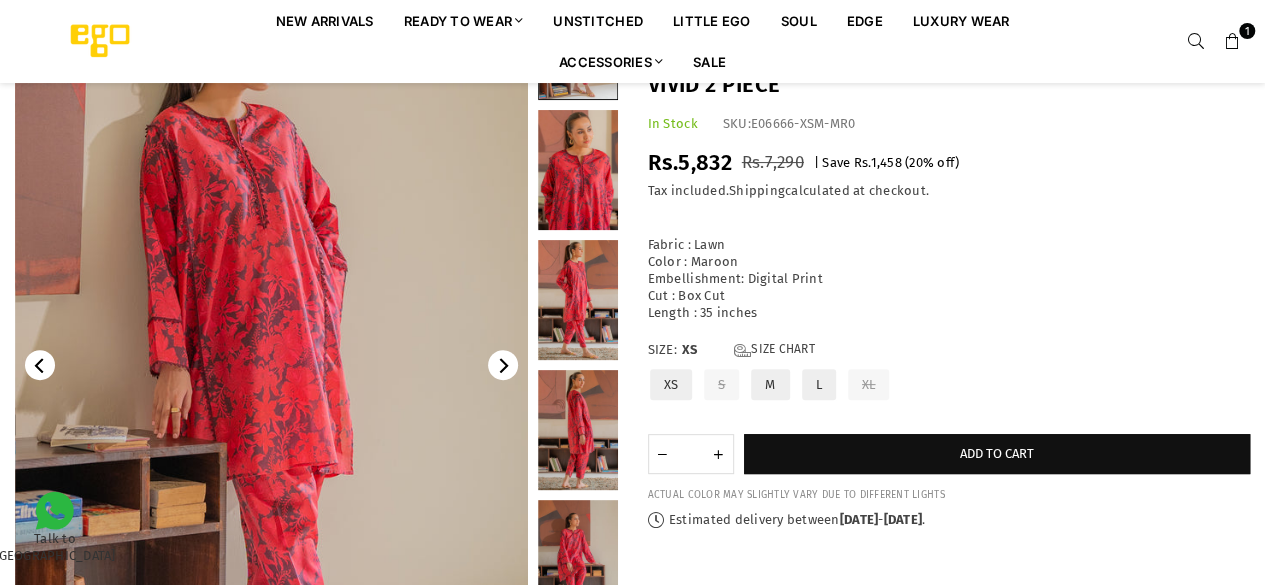 scroll, scrollTop: 124, scrollLeft: 0, axis: vertical 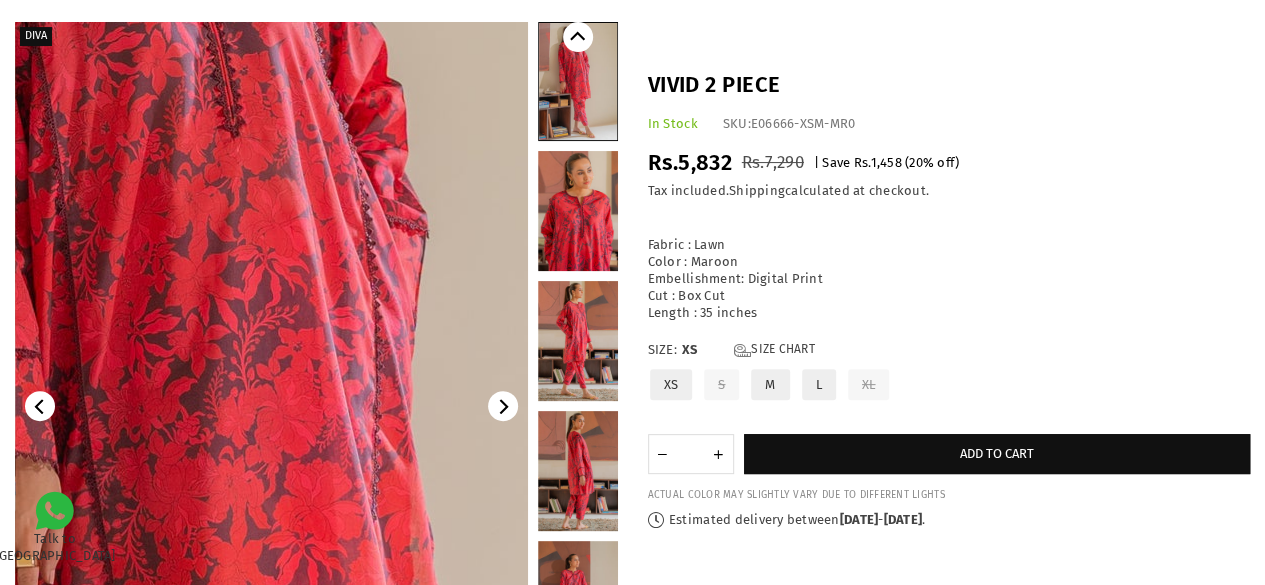 click at bounding box center (251, 458) 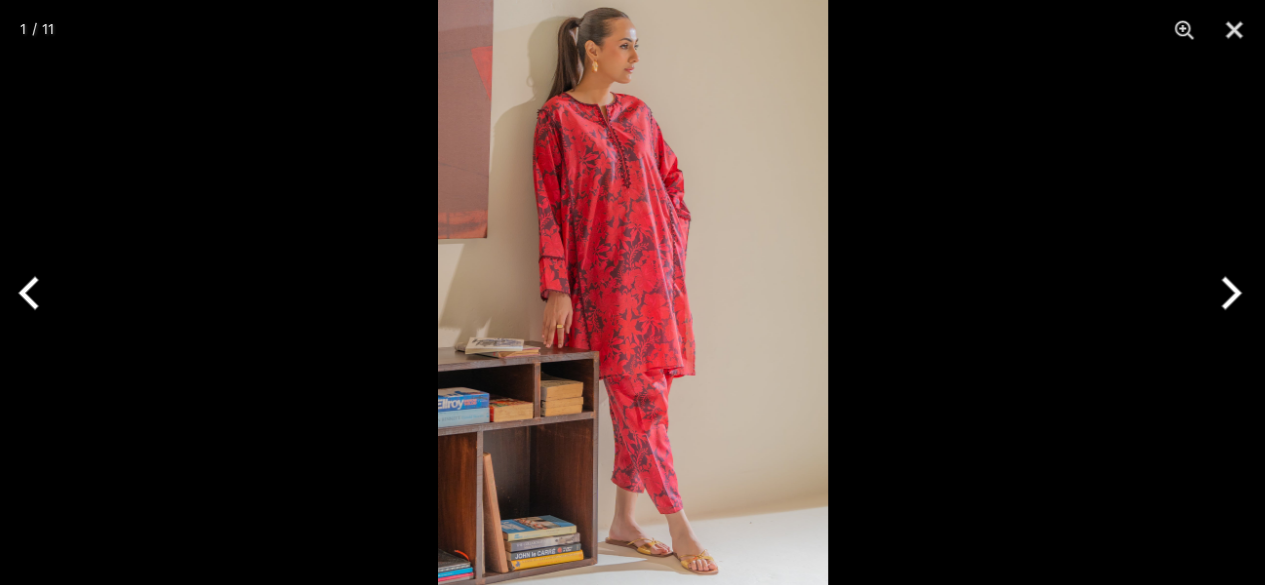 click at bounding box center (632, 292) 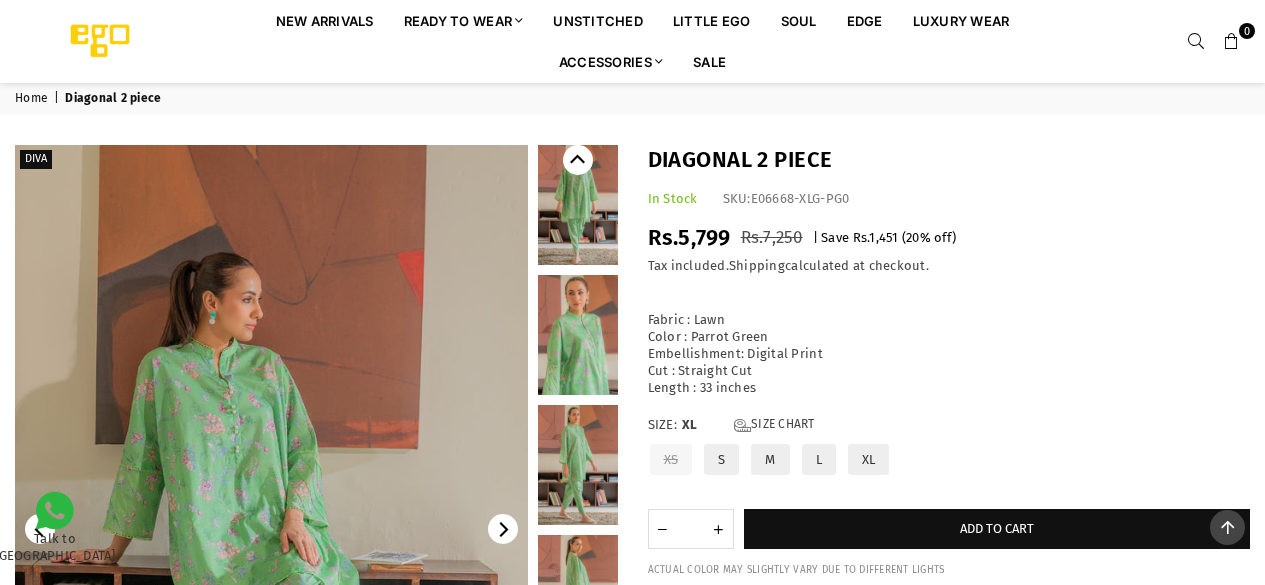 scroll, scrollTop: 242, scrollLeft: 0, axis: vertical 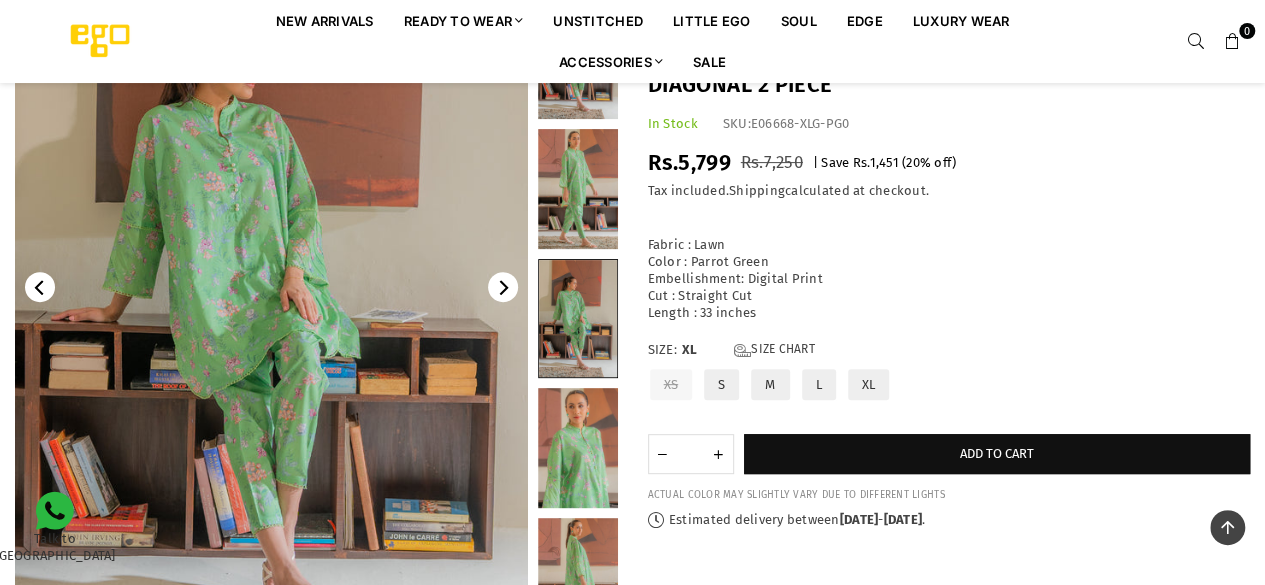 click at bounding box center (578, 189) 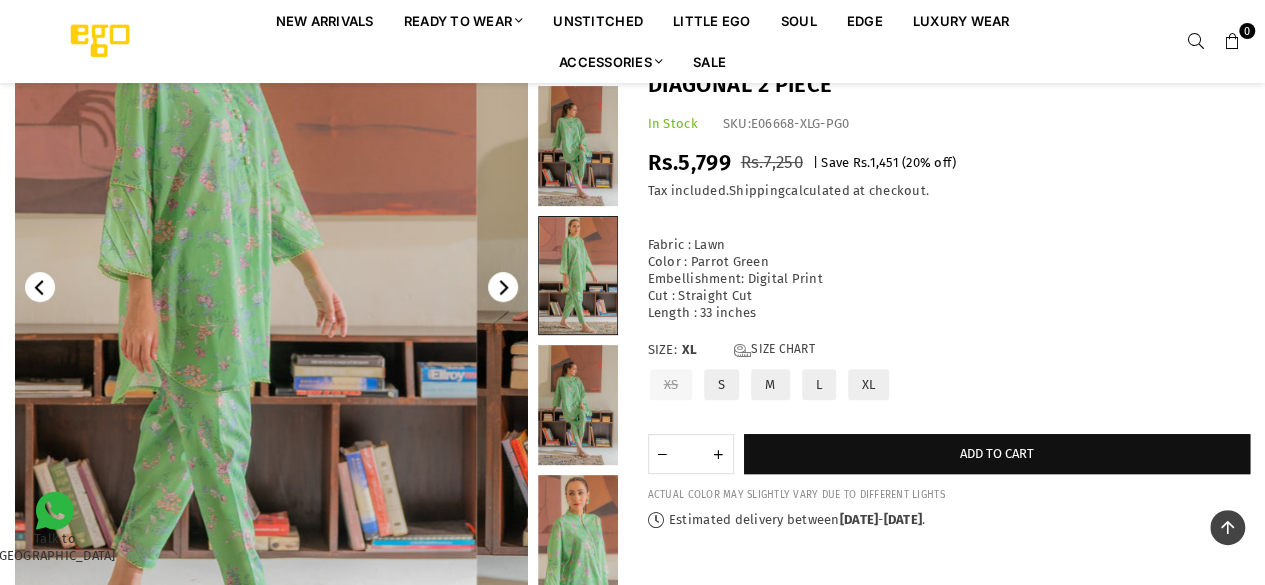 scroll, scrollTop: 294, scrollLeft: 0, axis: vertical 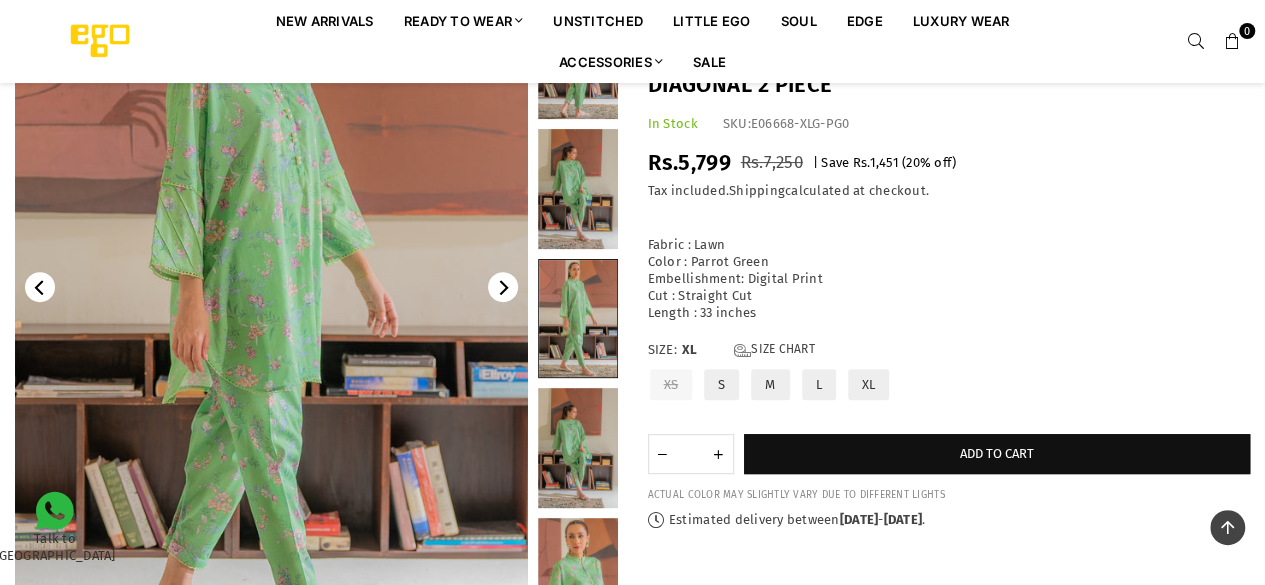 click at bounding box center [271, 287] 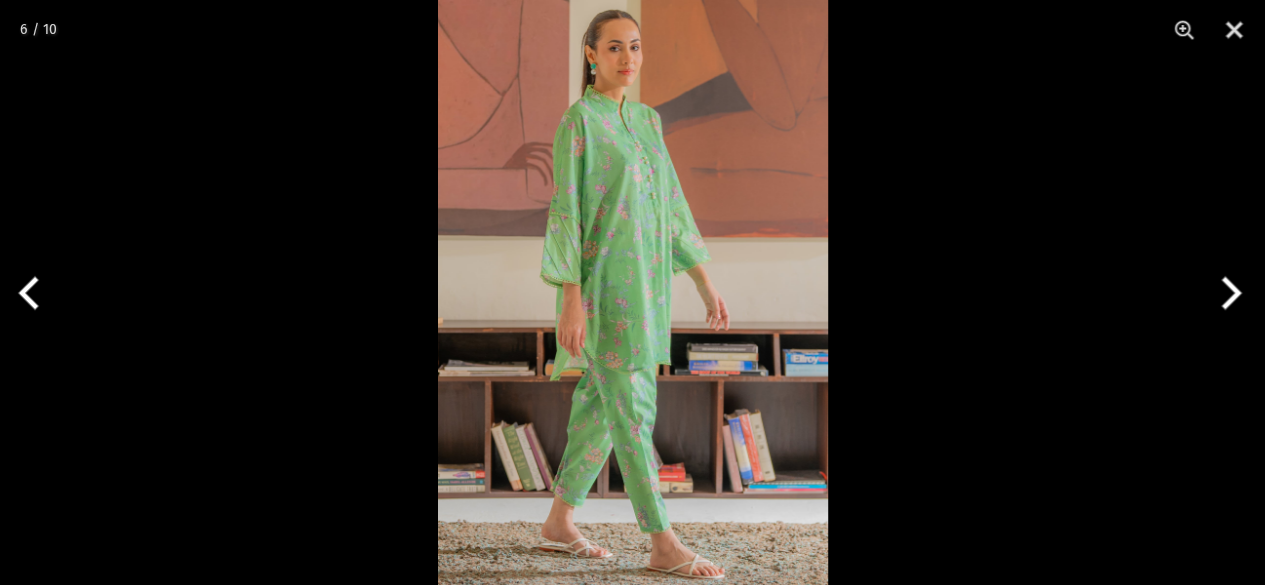 click at bounding box center [633, 292] 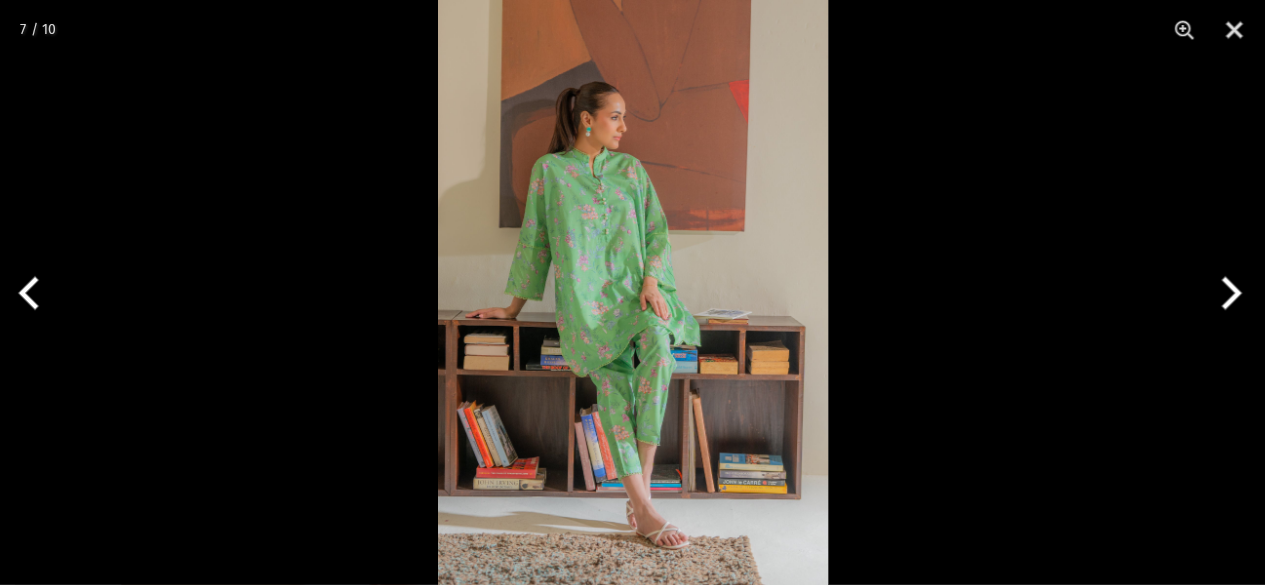 scroll, scrollTop: 424, scrollLeft: 0, axis: vertical 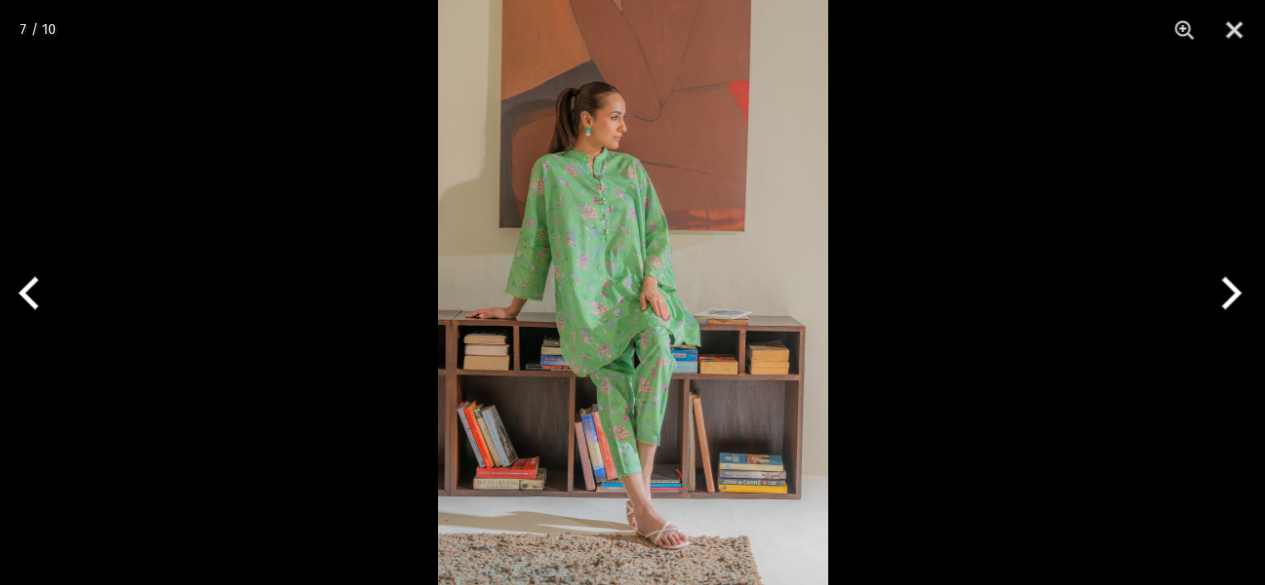 click at bounding box center (633, 292) 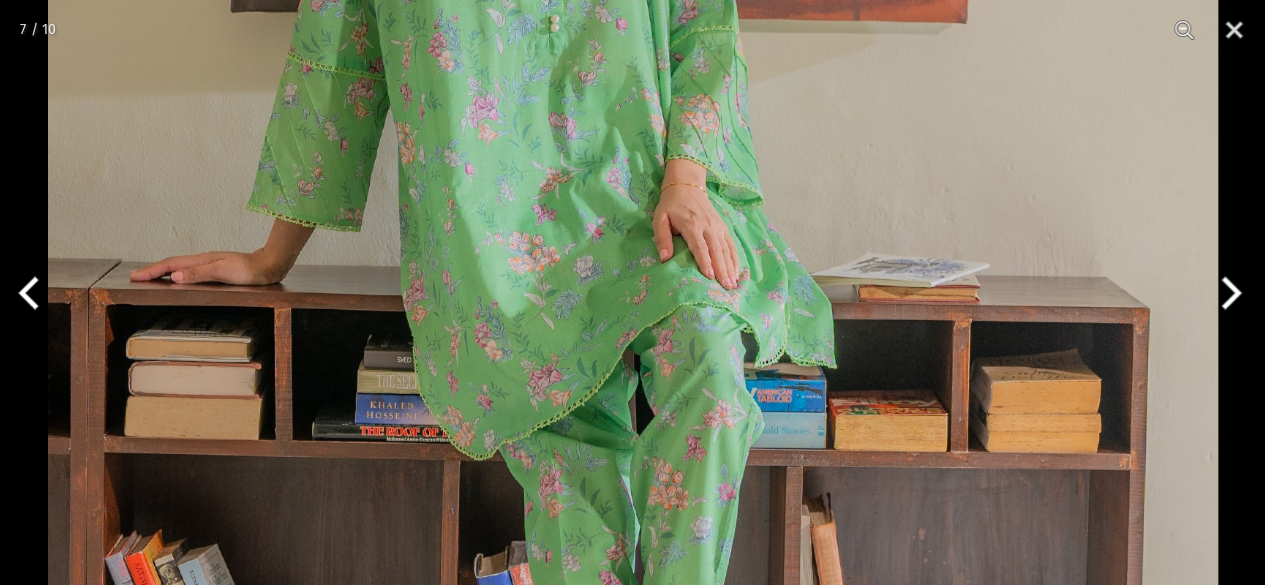 click at bounding box center (633, 206) 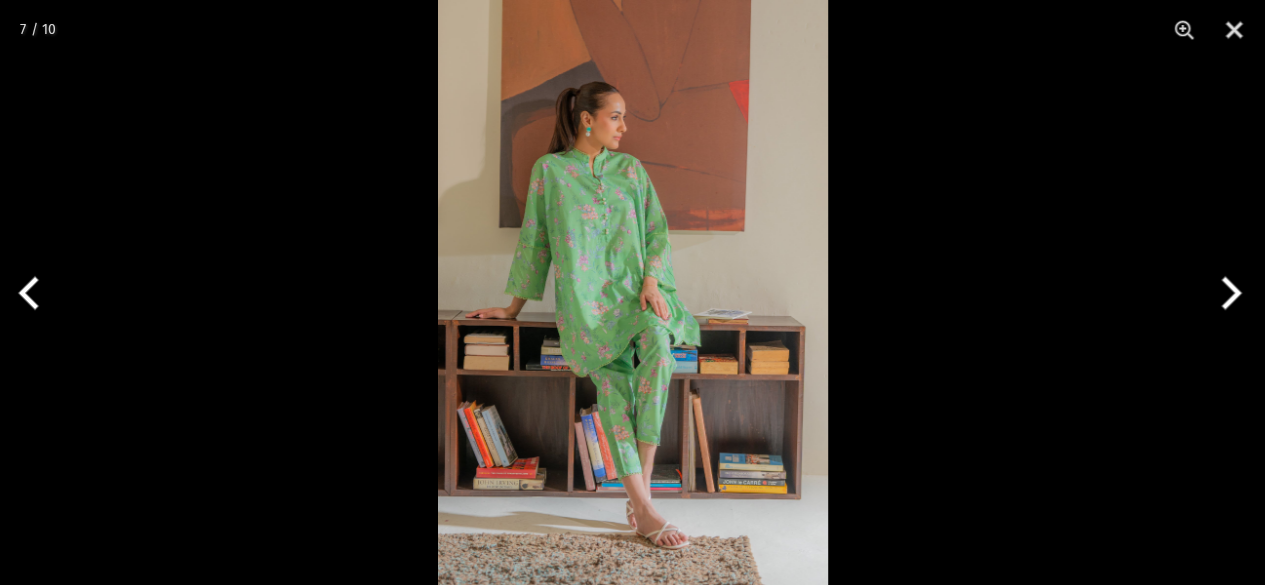 click at bounding box center [633, 292] 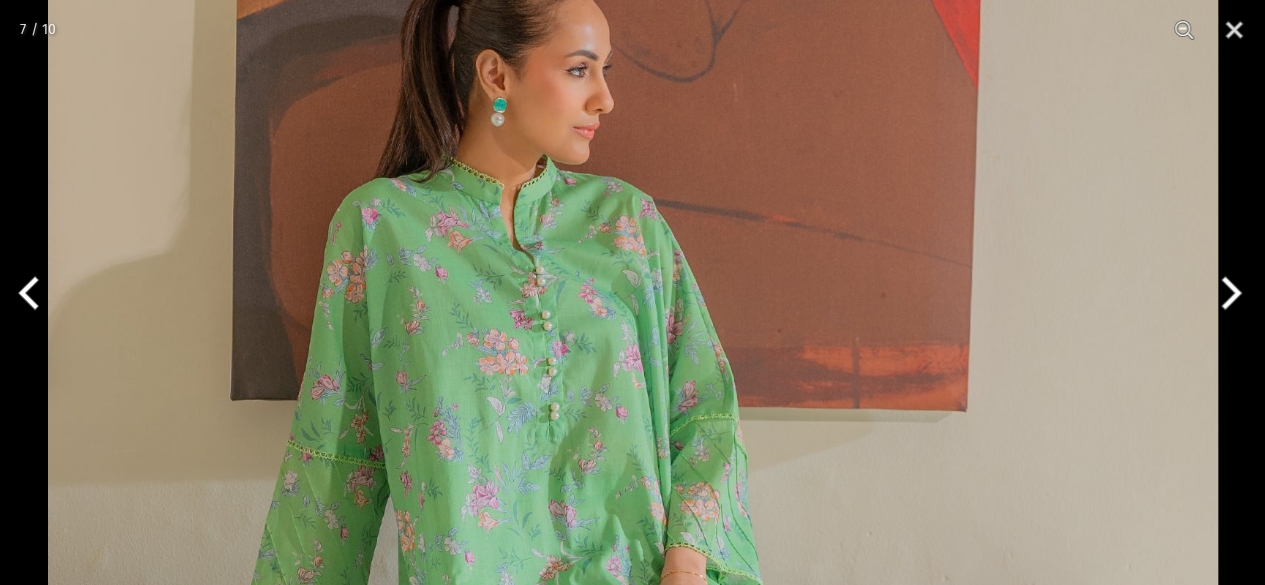 click at bounding box center [633, 594] 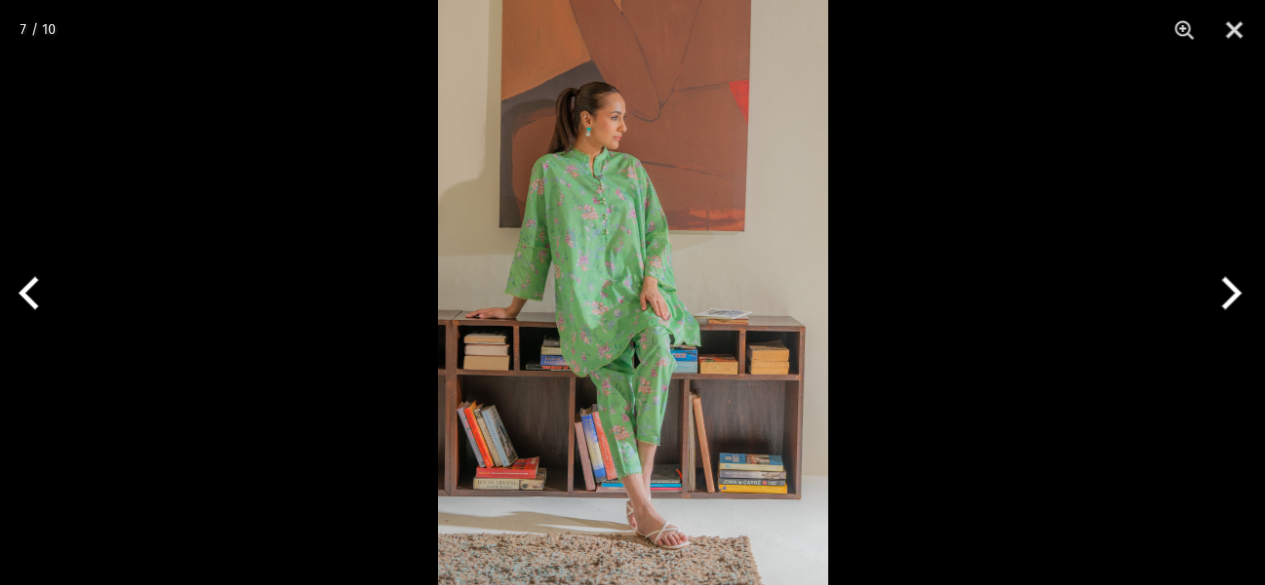 click at bounding box center (632, 292) 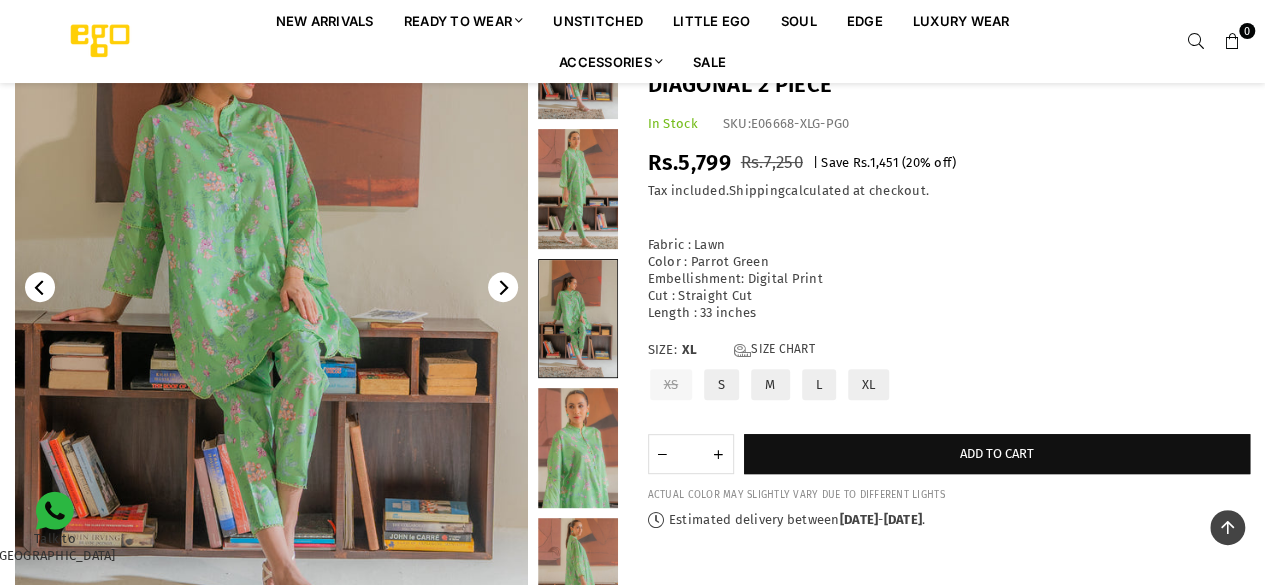 click at bounding box center [578, 448] 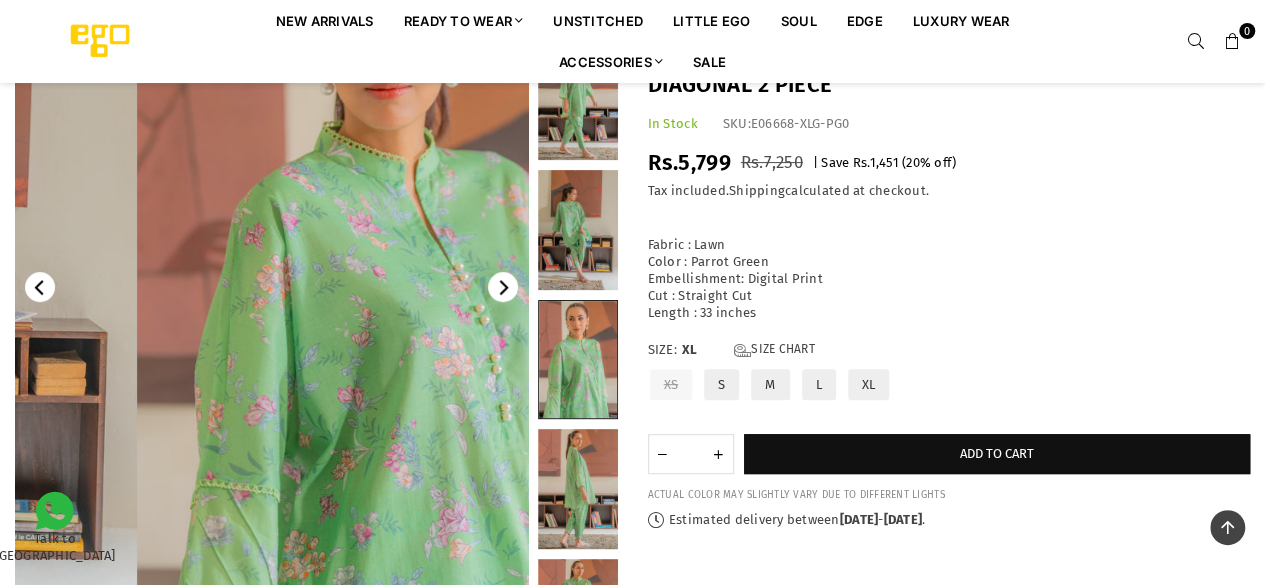scroll, scrollTop: 530, scrollLeft: 0, axis: vertical 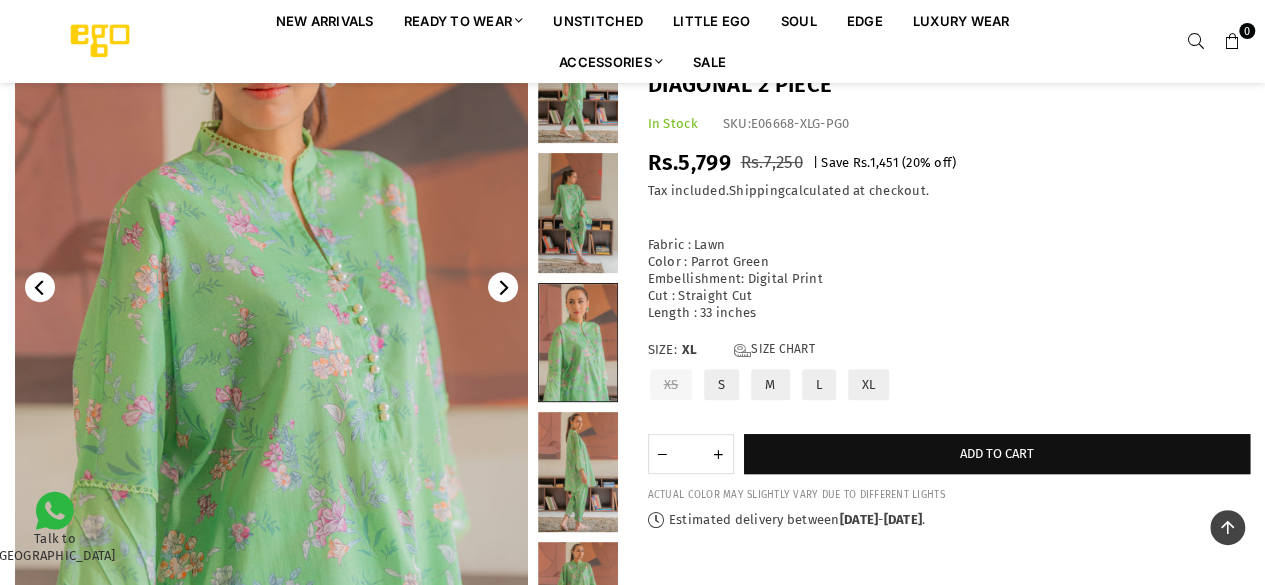 click at bounding box center (271, 287) 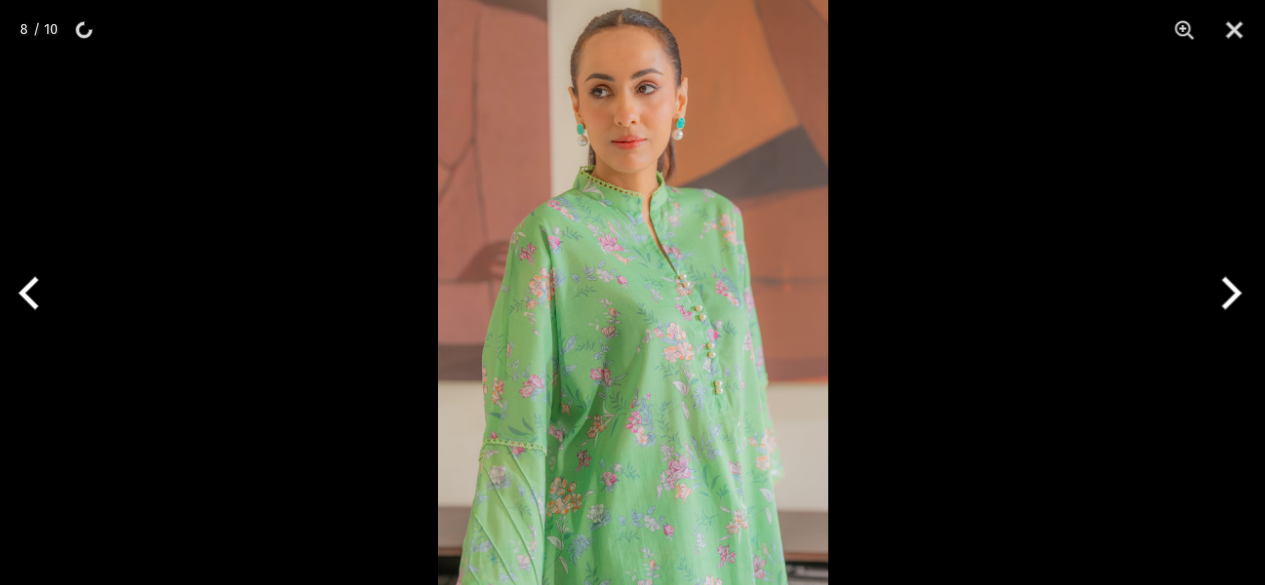 click at bounding box center [633, 292] 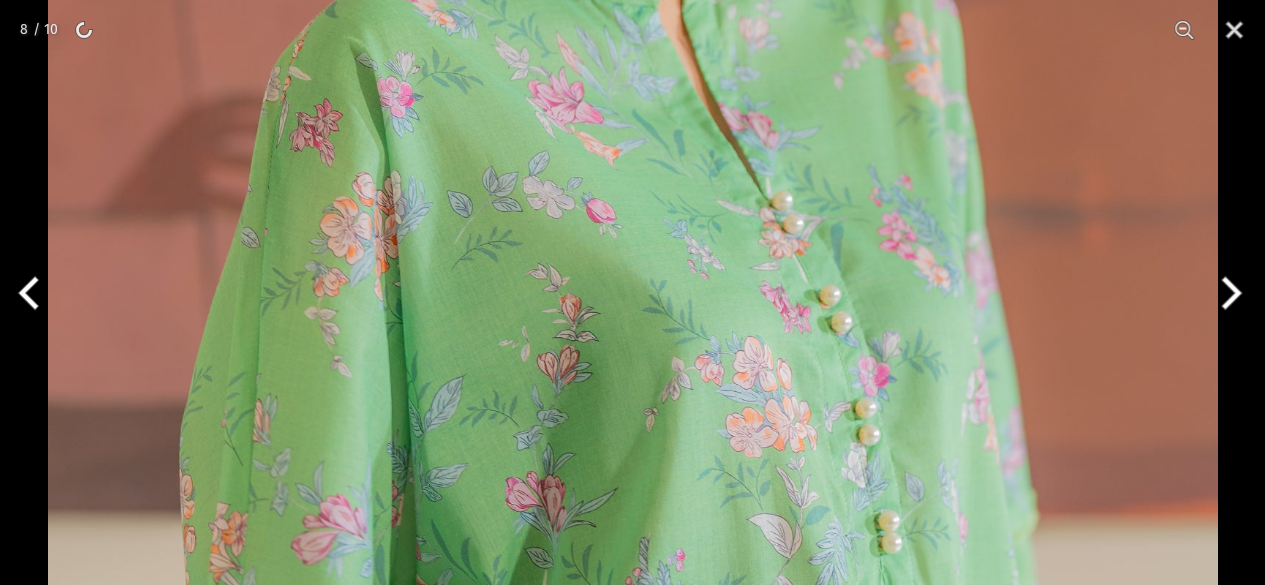click at bounding box center [633, 248] 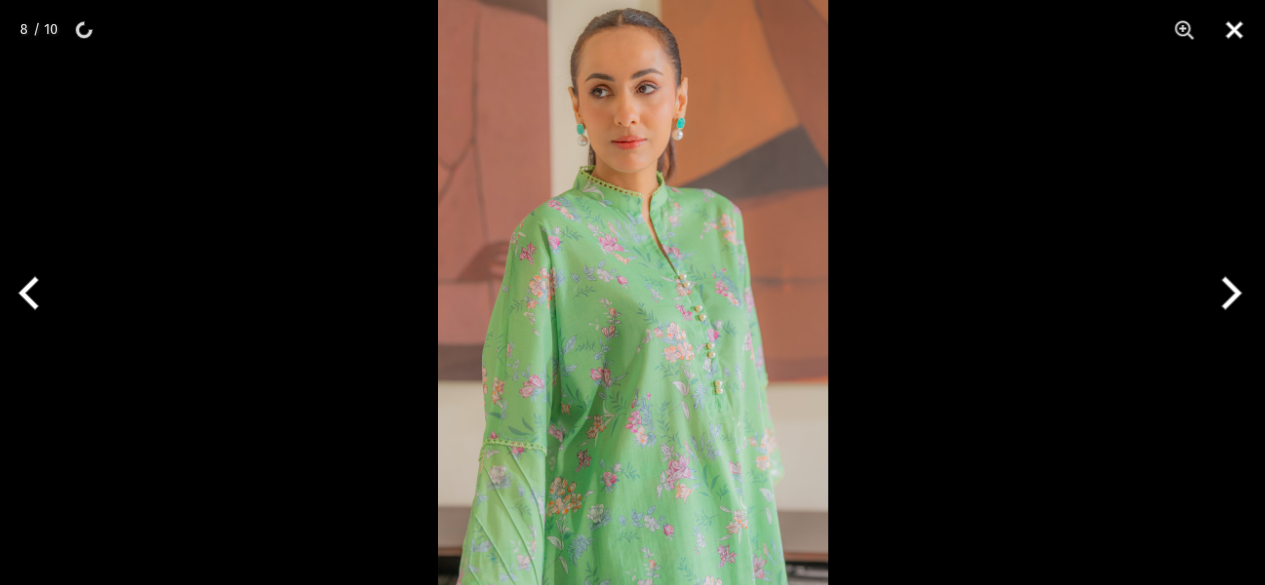 click at bounding box center (1234, 30) 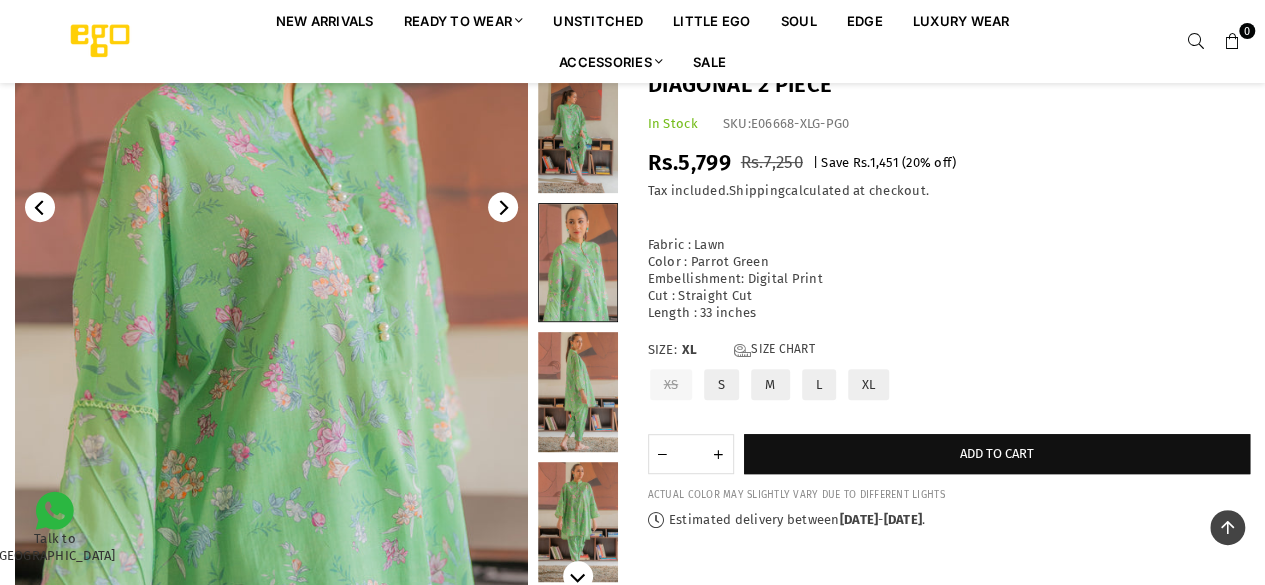 scroll, scrollTop: 282, scrollLeft: 0, axis: vertical 